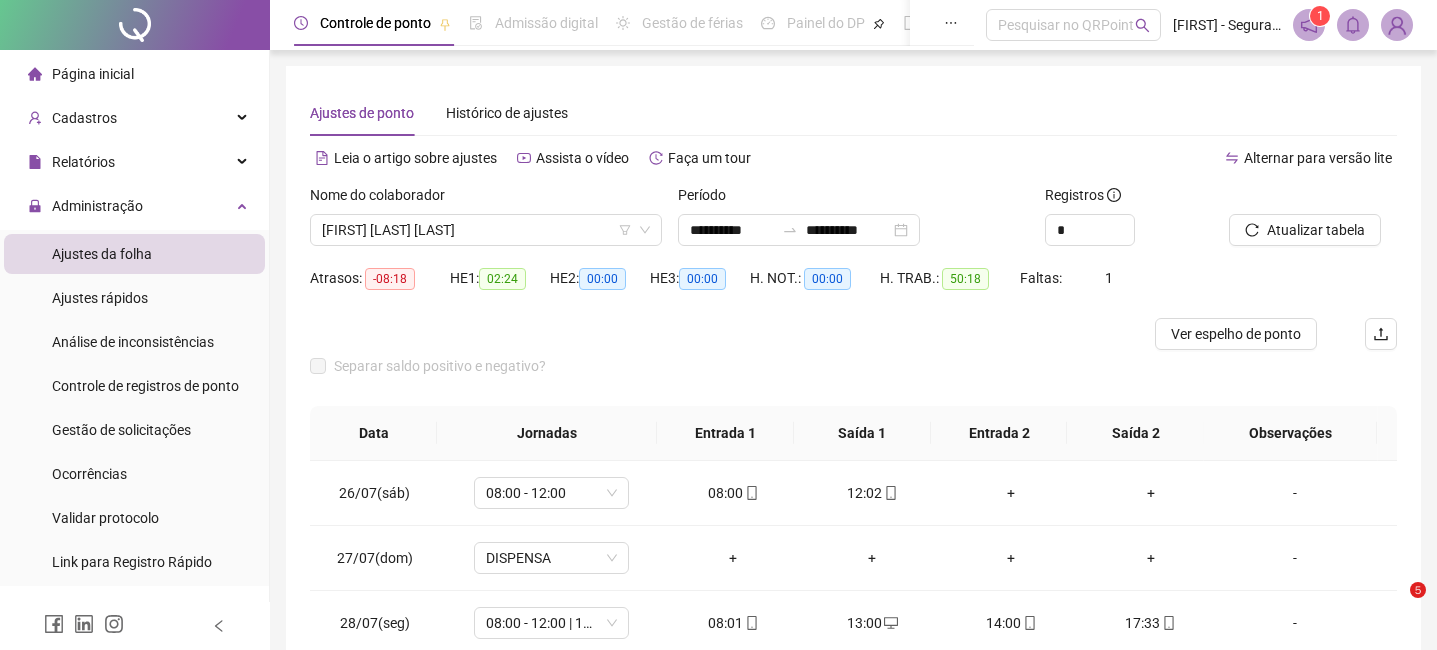 scroll, scrollTop: 0, scrollLeft: 0, axis: both 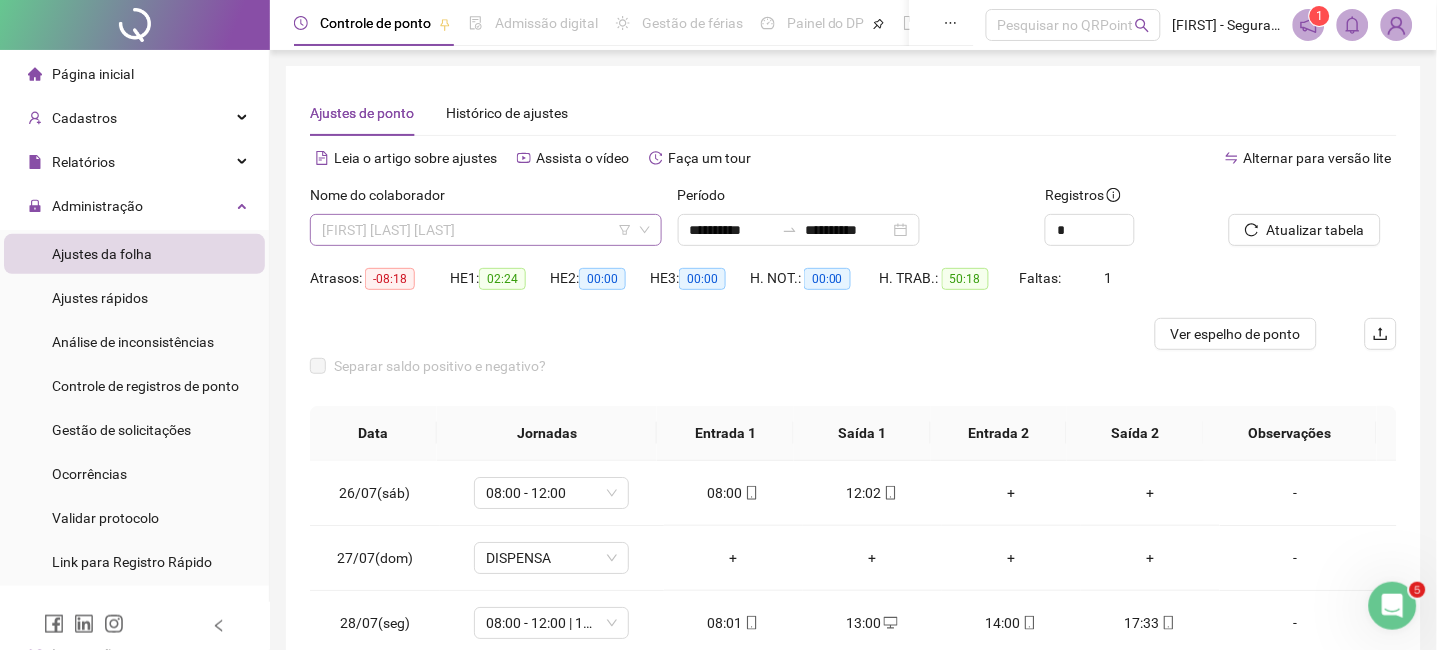 click on "[FIRST] [LAST] [LAST]" at bounding box center (486, 230) 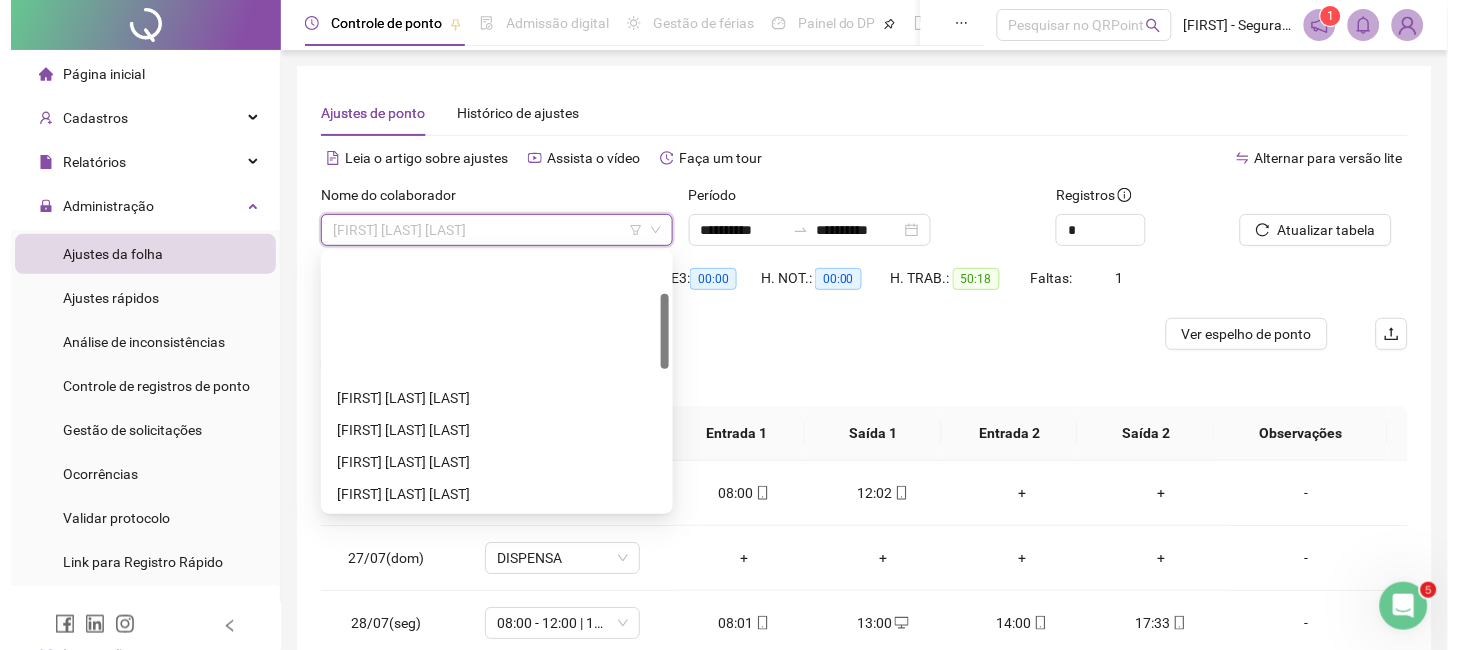 scroll, scrollTop: 266, scrollLeft: 0, axis: vertical 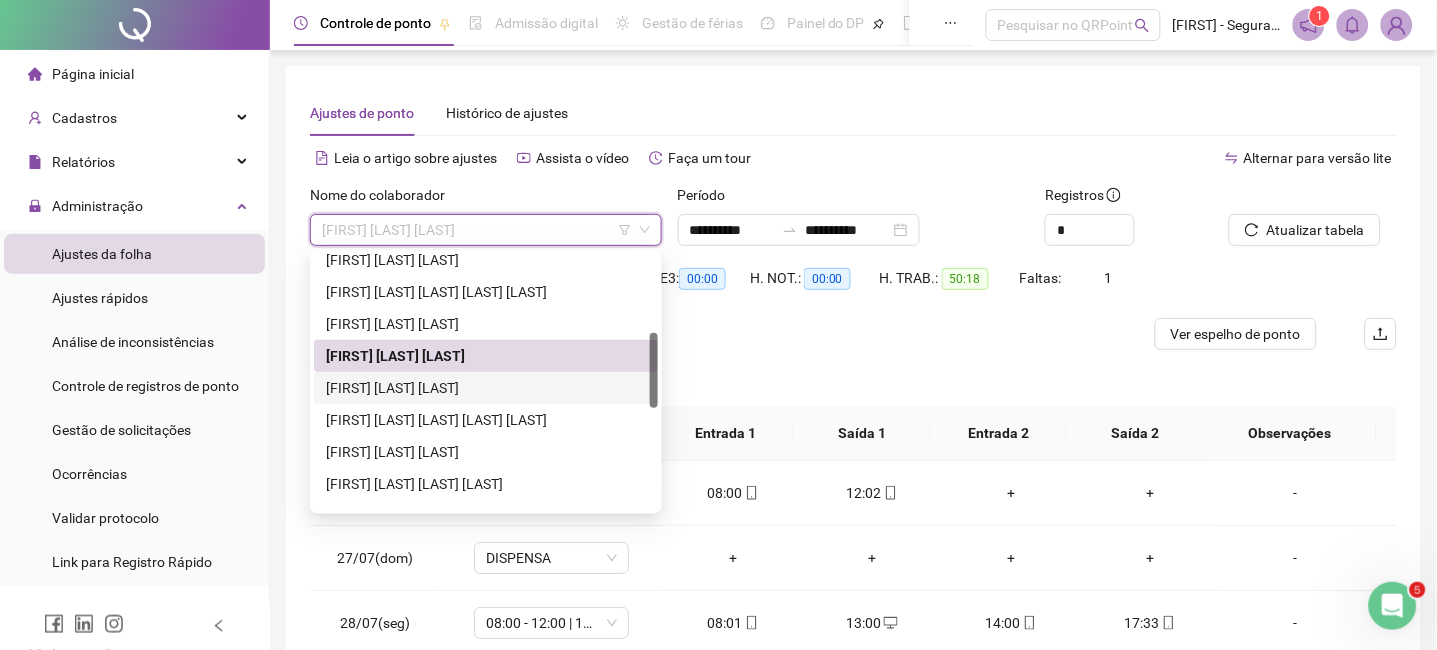 drag, startPoint x: 531, startPoint y: 382, endPoint x: 1066, endPoint y: 354, distance: 535.73224 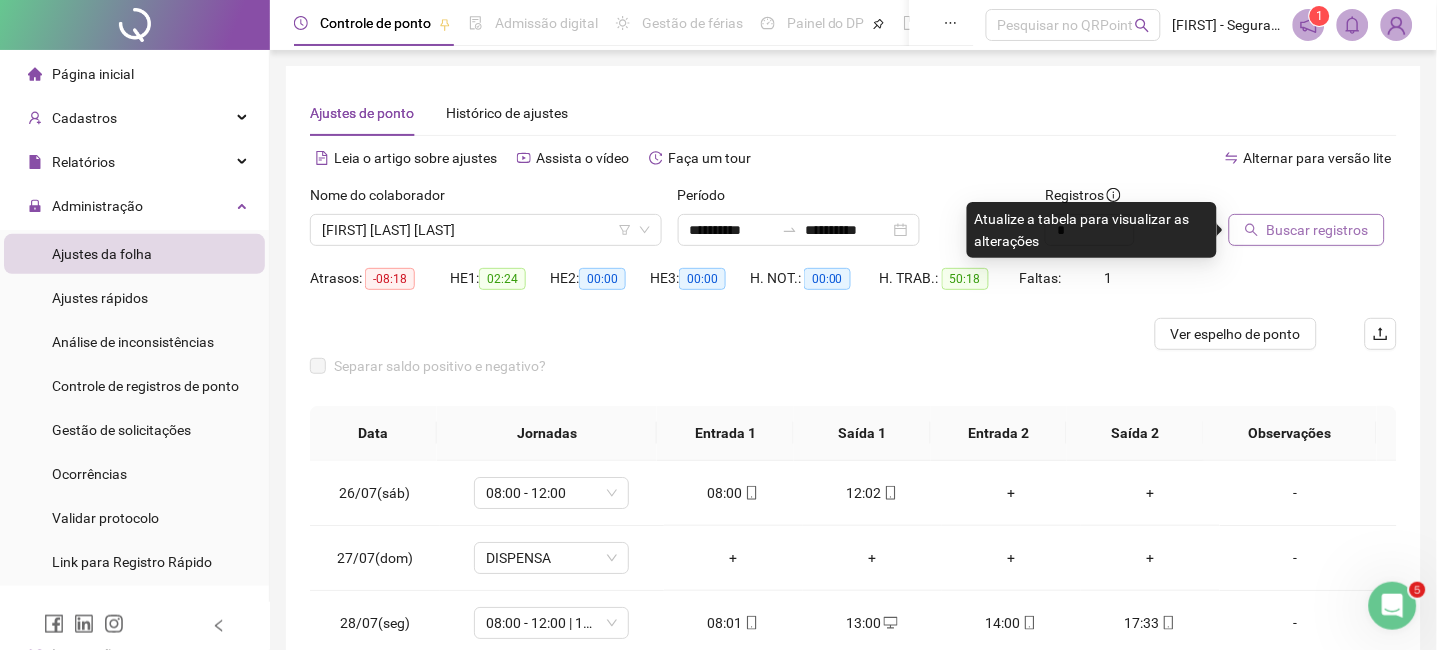 click on "Buscar registros" at bounding box center [1318, 230] 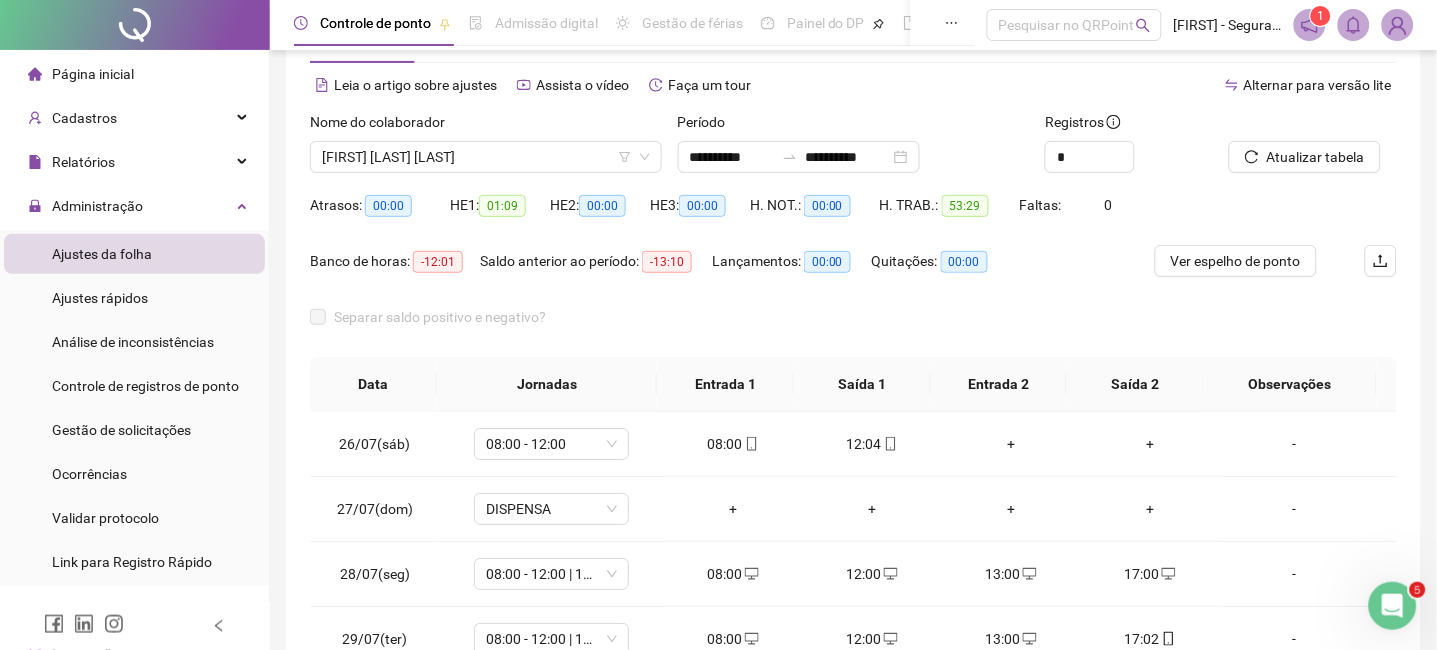 scroll, scrollTop: 266, scrollLeft: 0, axis: vertical 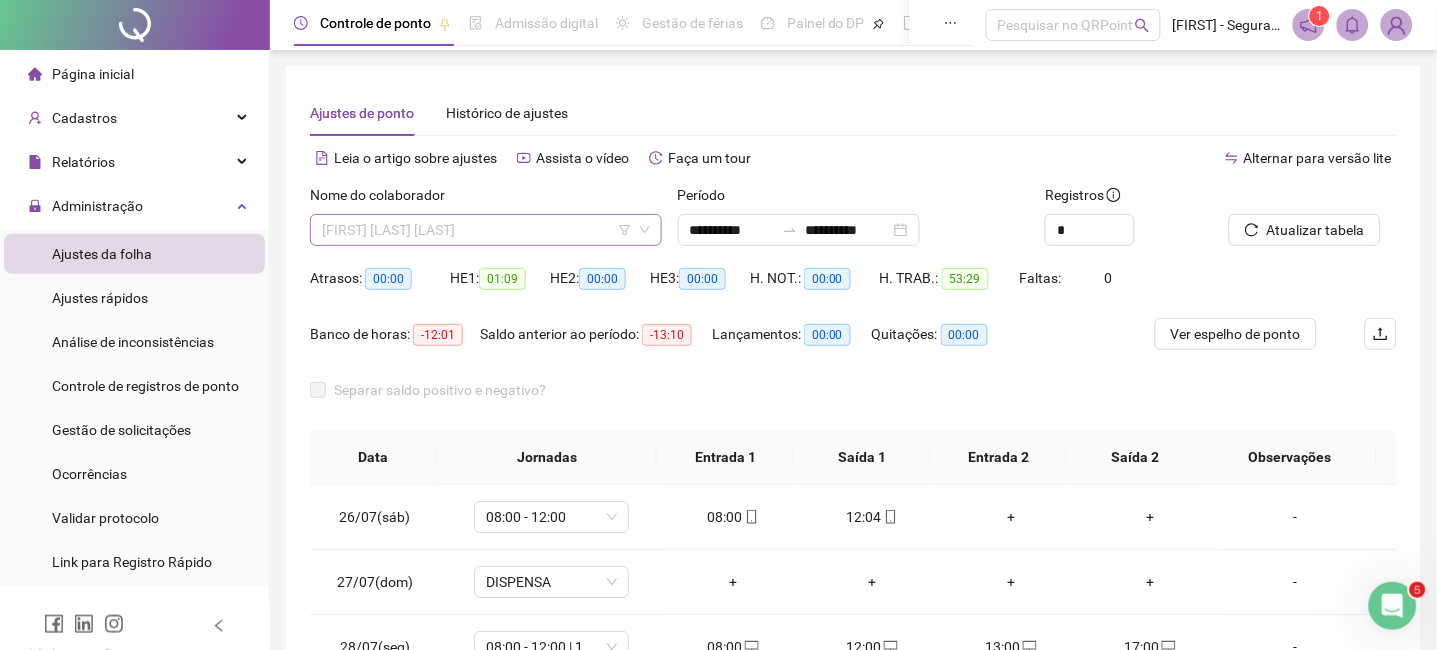 click on "[FIRST] [LAST] [LAST]" at bounding box center (486, 230) 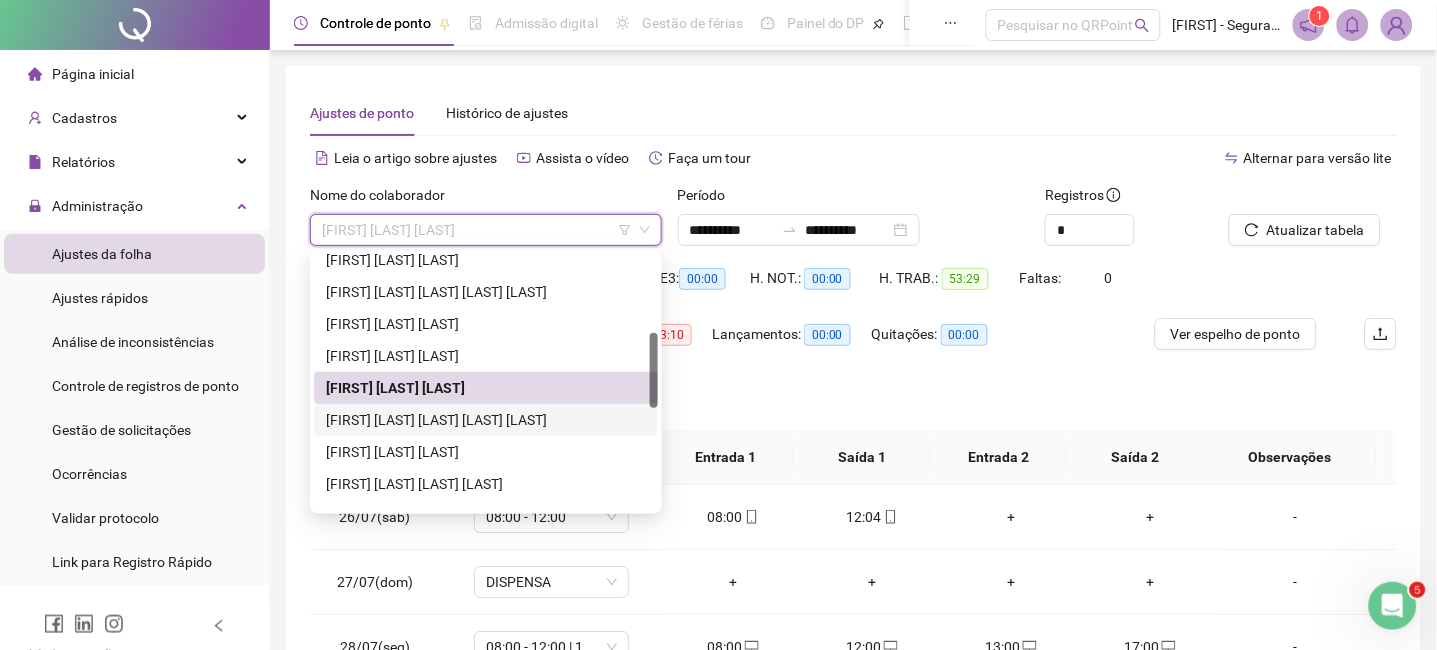 click on "[FIRST] [LAST] [LAST] [LAST] [LAST]" at bounding box center (486, 420) 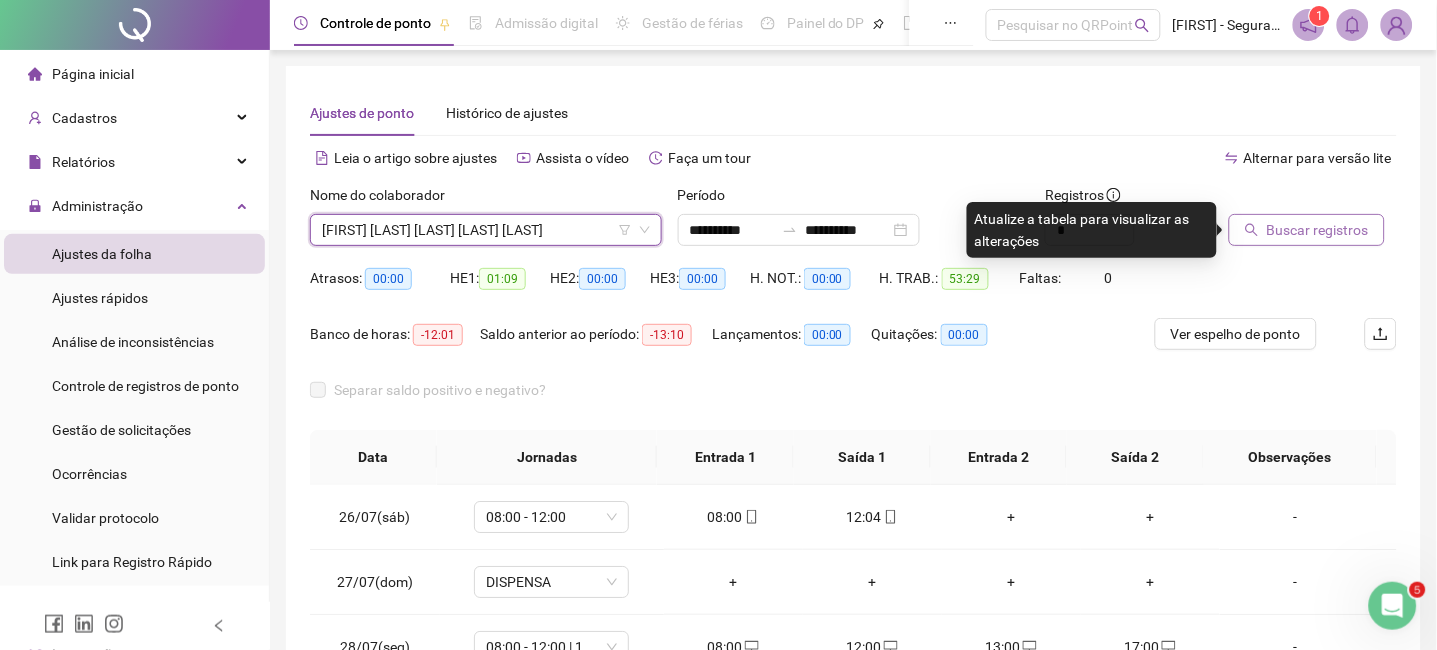 click on "Buscar registros" at bounding box center (1318, 230) 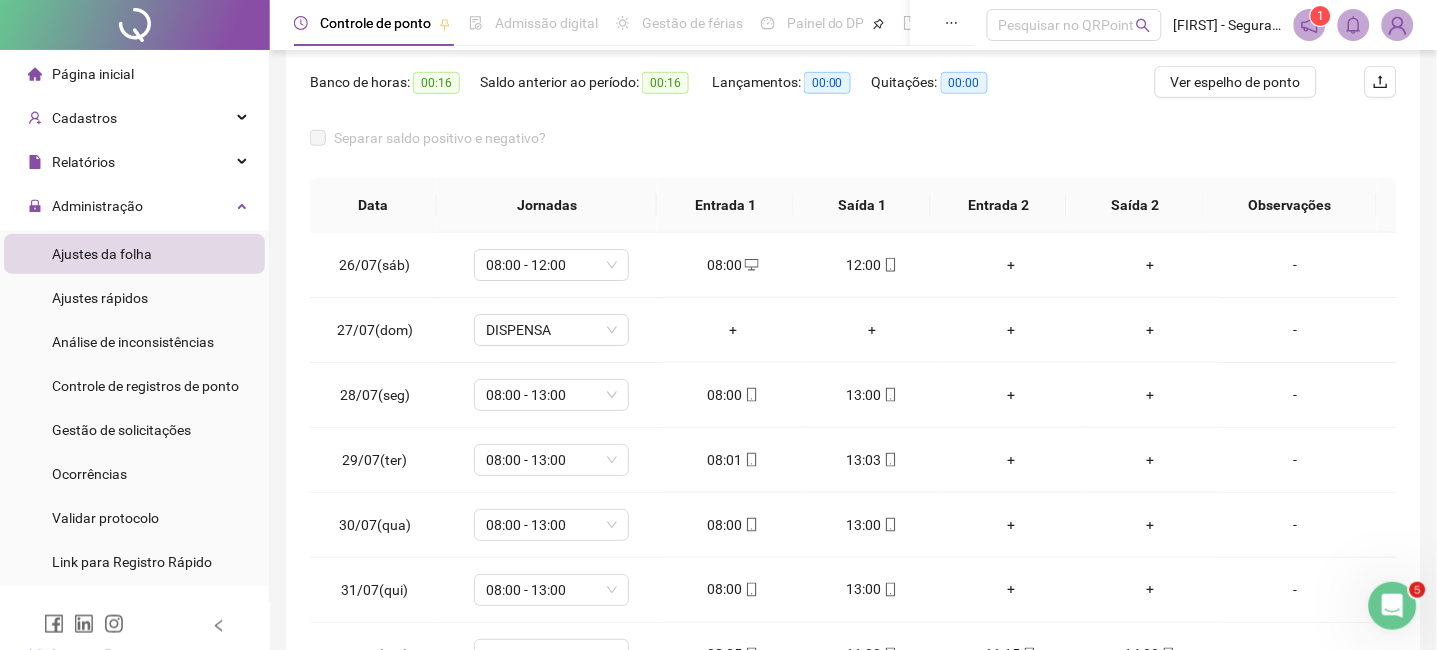 scroll, scrollTop: 371, scrollLeft: 0, axis: vertical 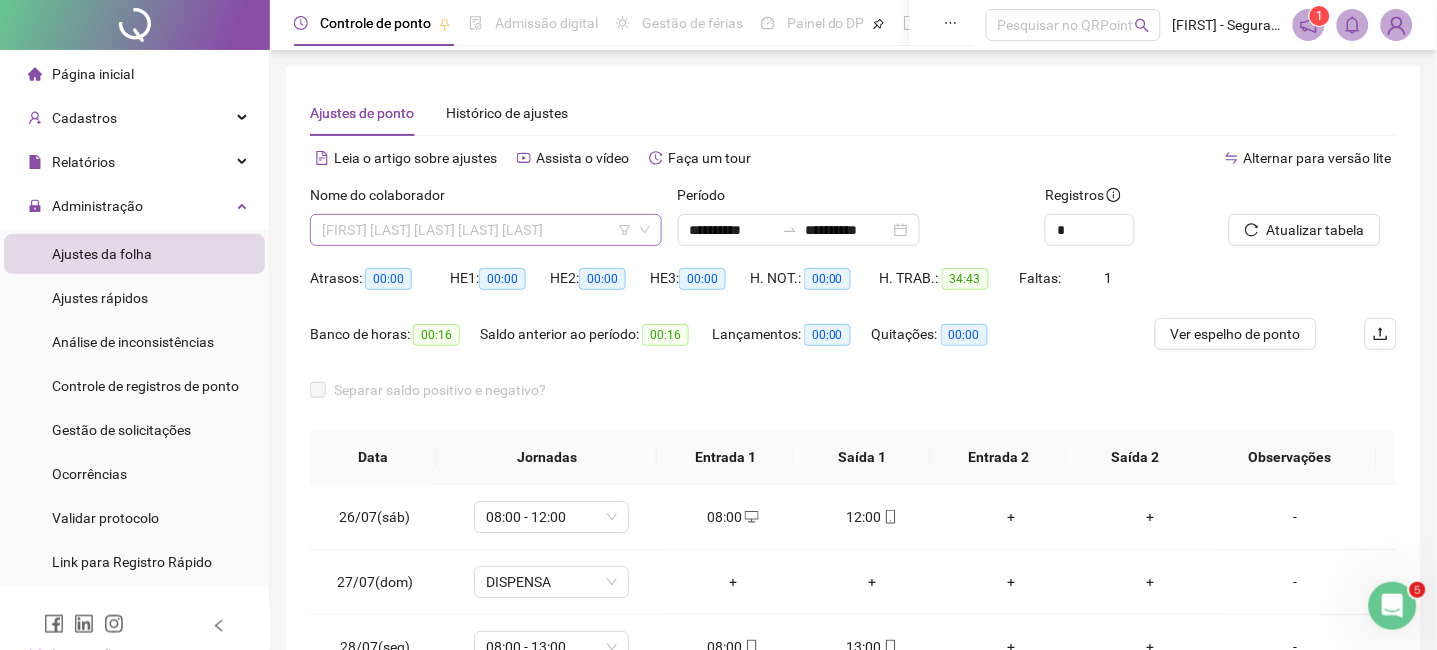 click on "[FIRST] [LAST] [LAST] [LAST] [LAST]" at bounding box center (486, 230) 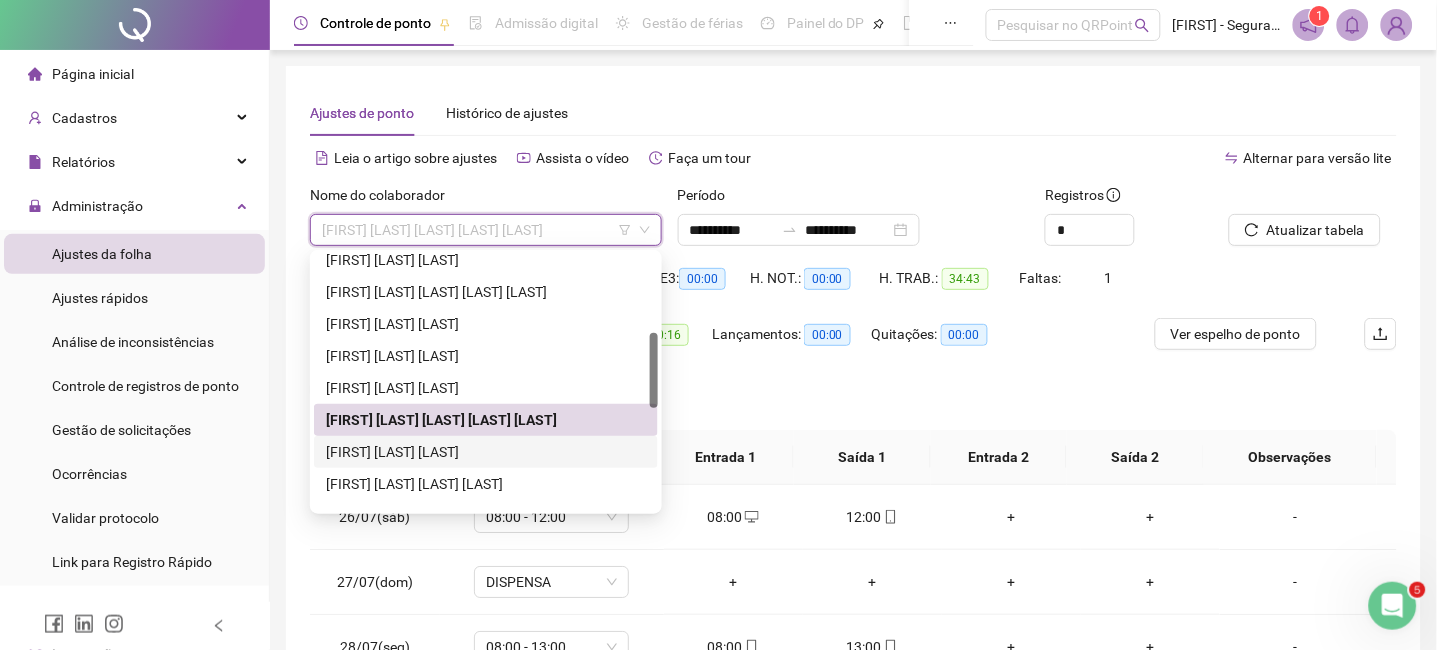 click on "[FIRST] [LAST] [LAST]" at bounding box center (486, 452) 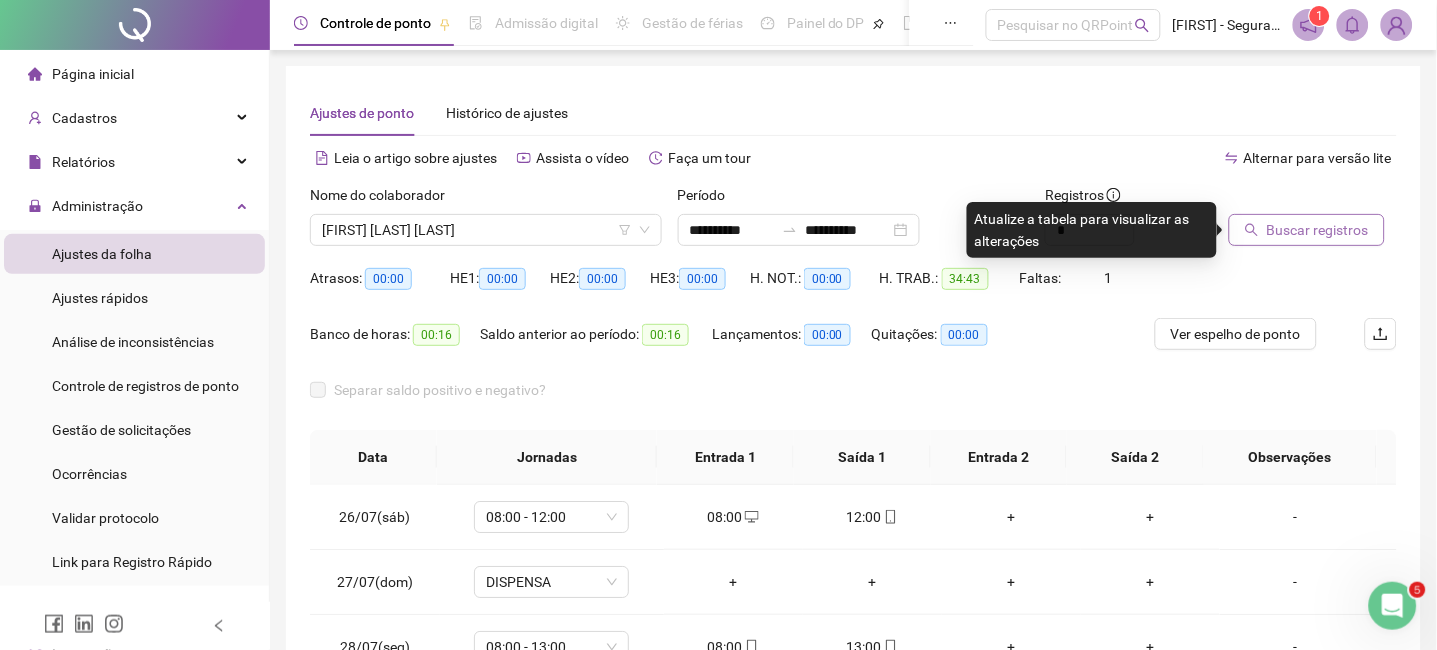 click on "Buscar registros" at bounding box center [1318, 230] 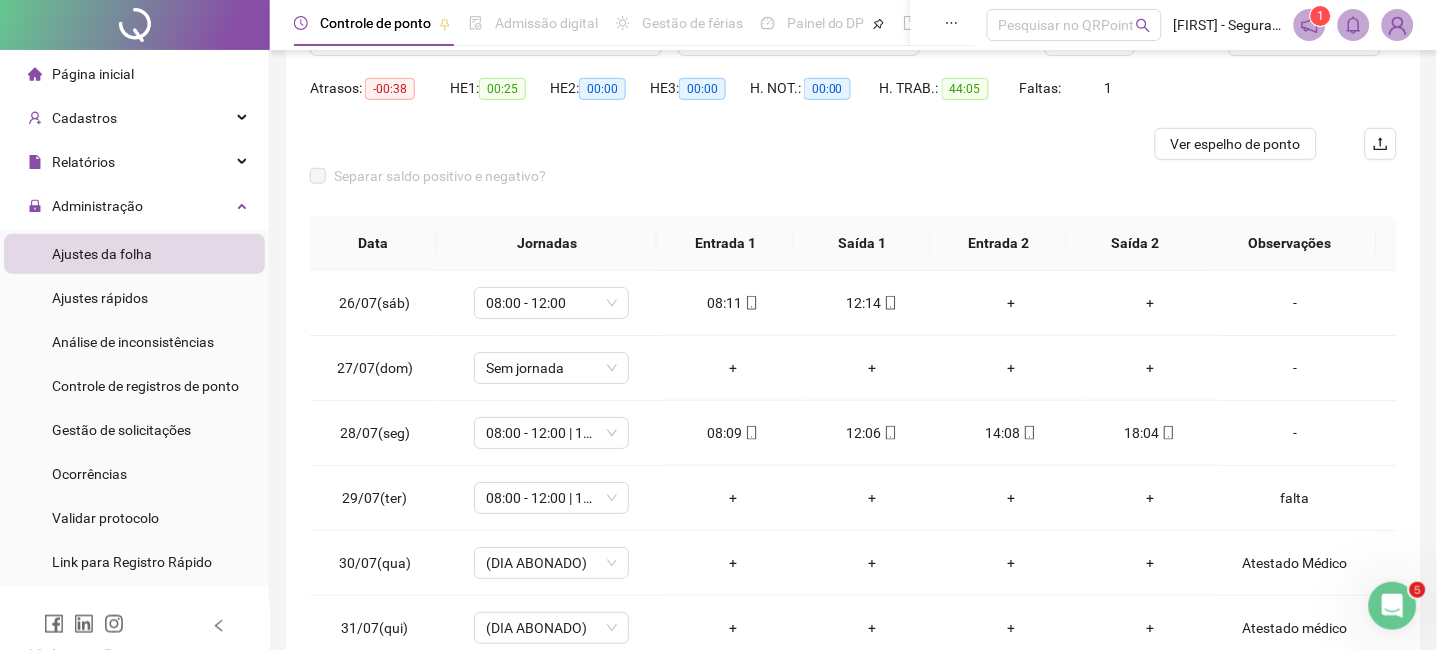 scroll, scrollTop: 347, scrollLeft: 0, axis: vertical 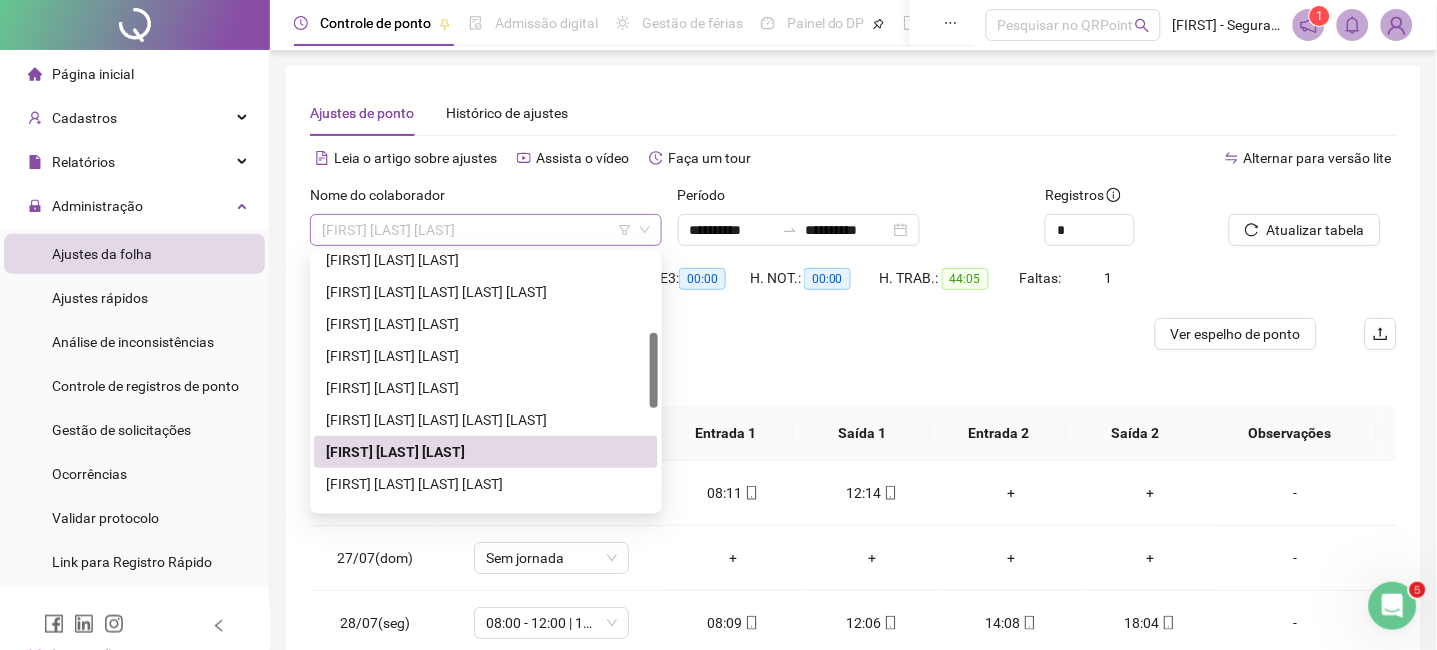 click on "[FIRST] [LAST] [LAST]" at bounding box center (486, 230) 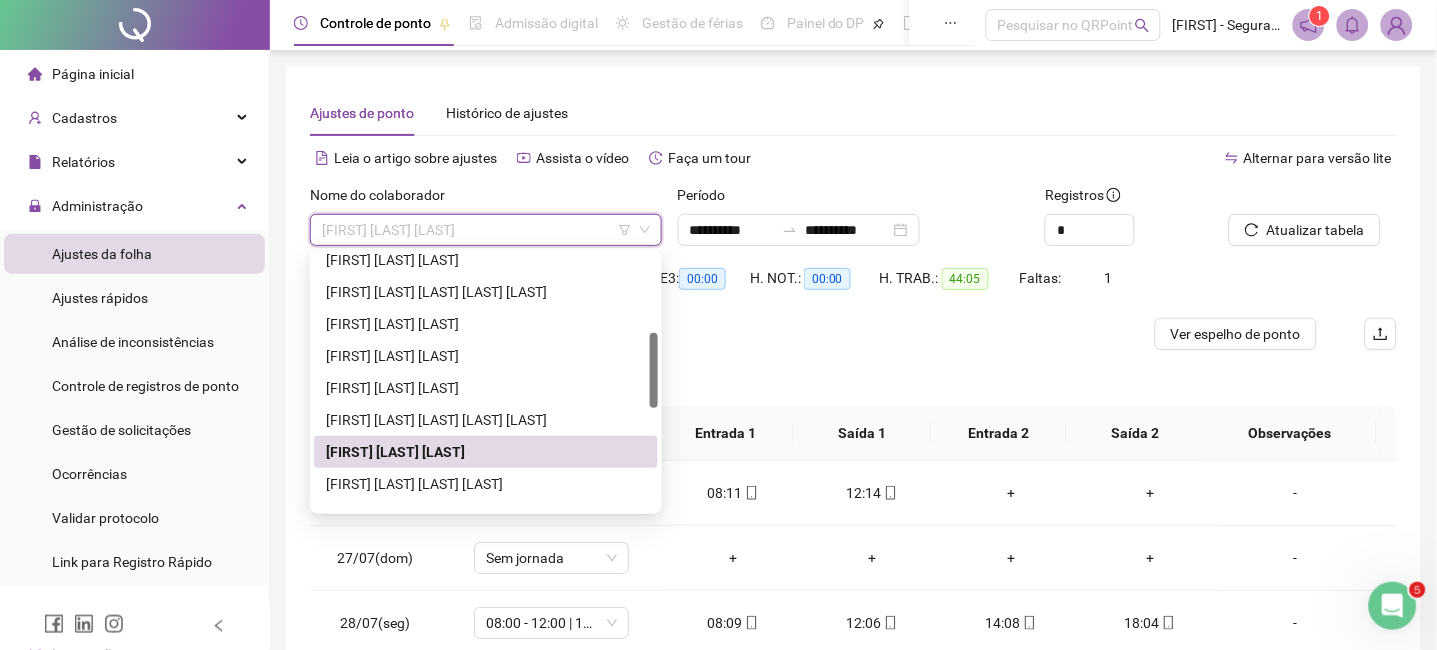 click on "[FIRST] [LAST] [LAST]" at bounding box center (486, 452) 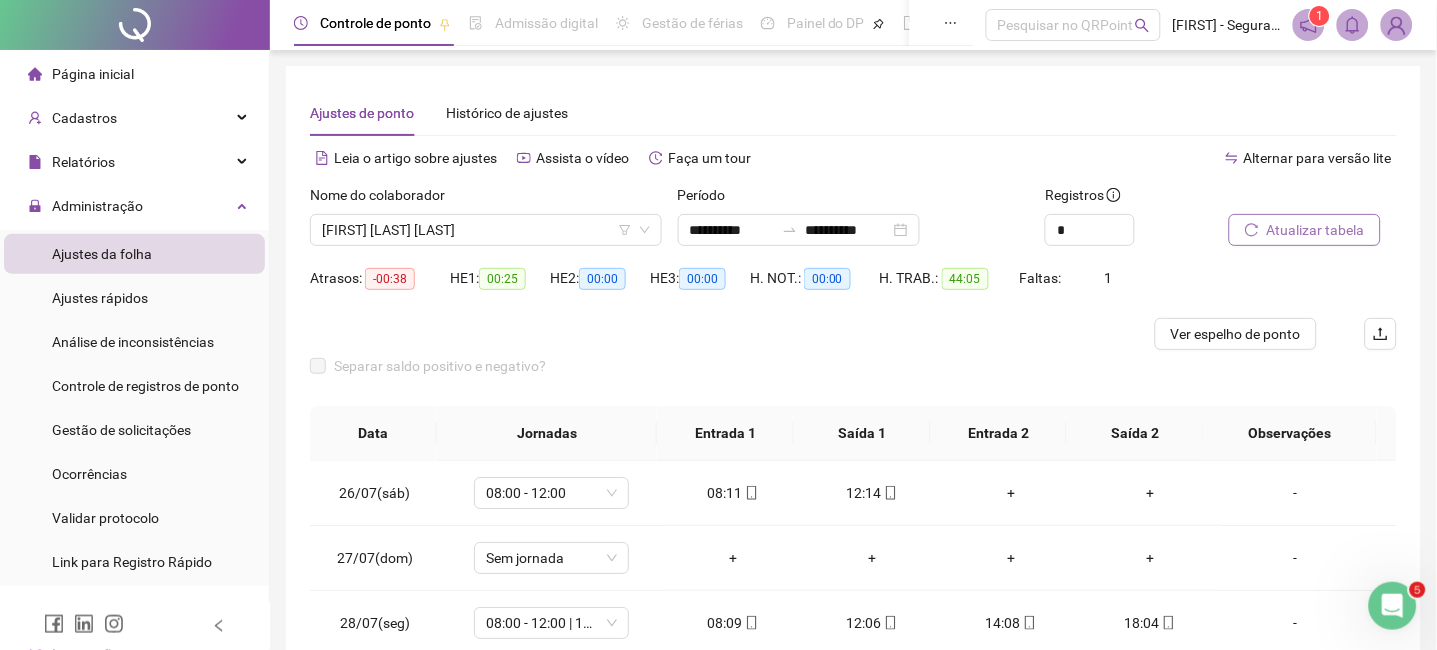 click on "Atualizar tabela" at bounding box center [1316, 230] 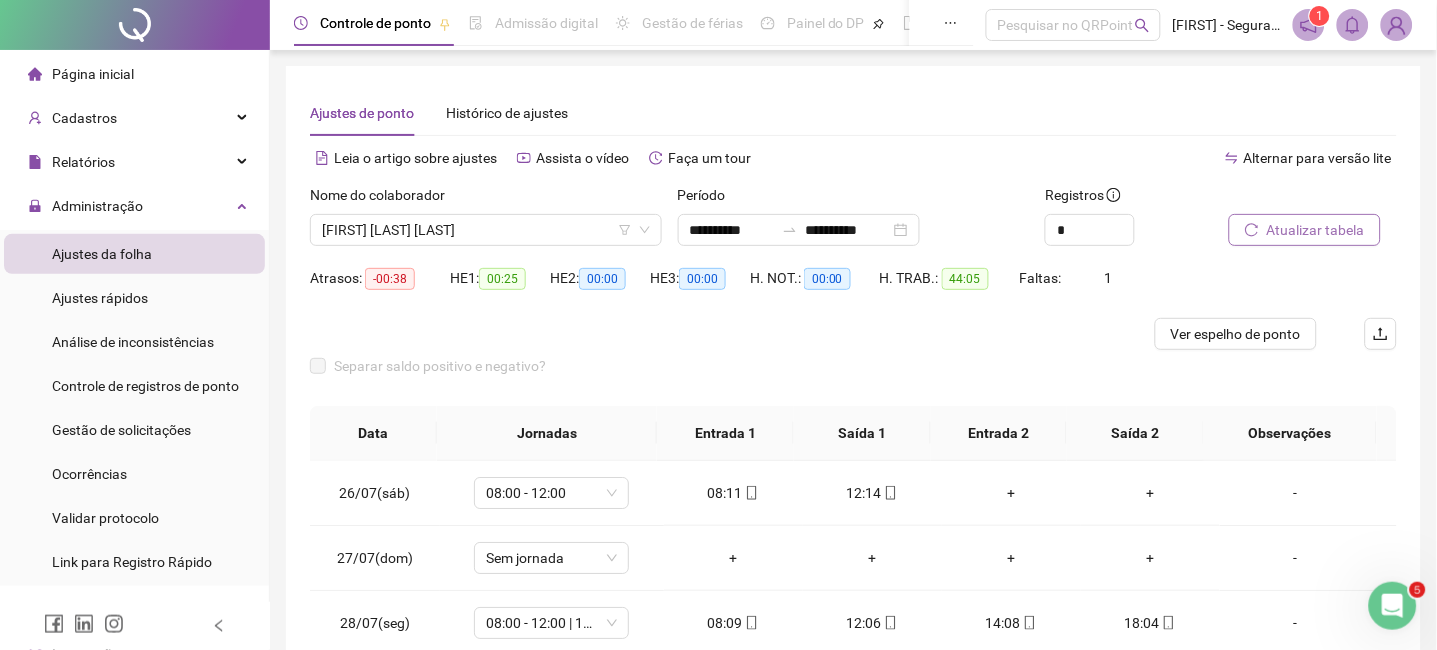 click on "Atualizar tabela" at bounding box center [1316, 230] 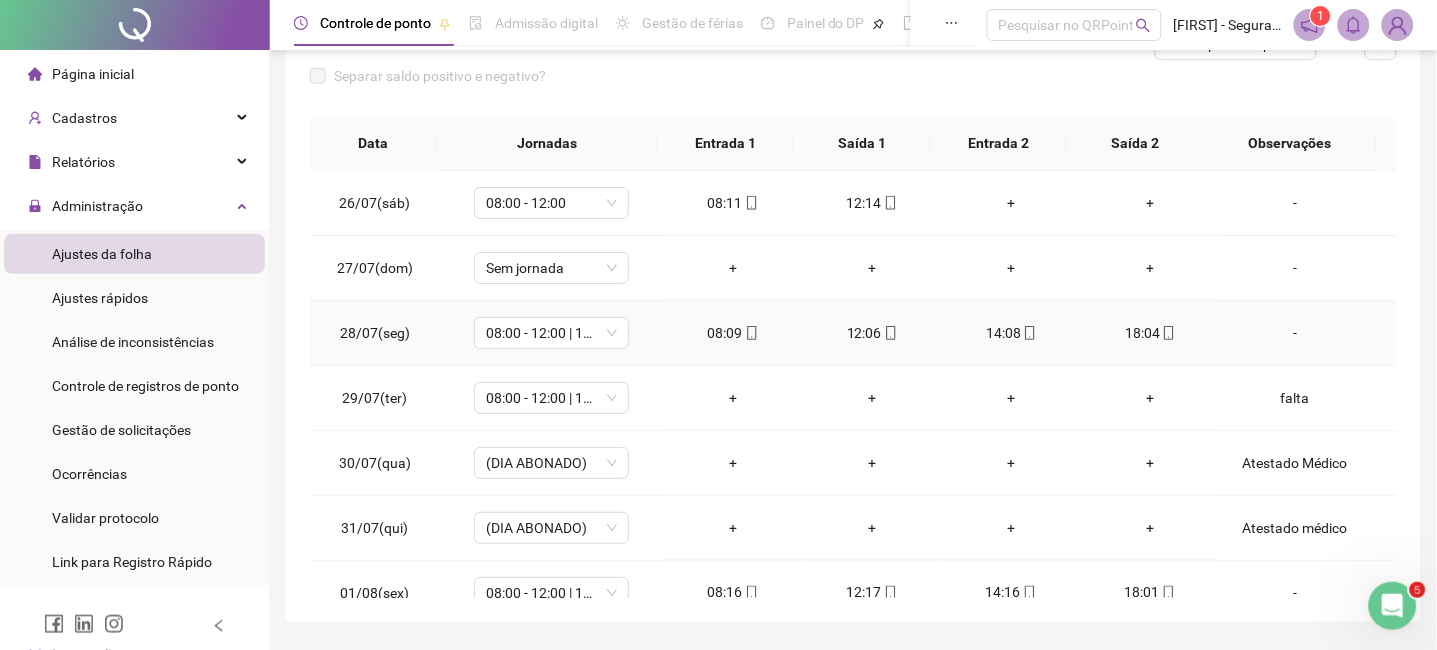 scroll, scrollTop: 347, scrollLeft: 0, axis: vertical 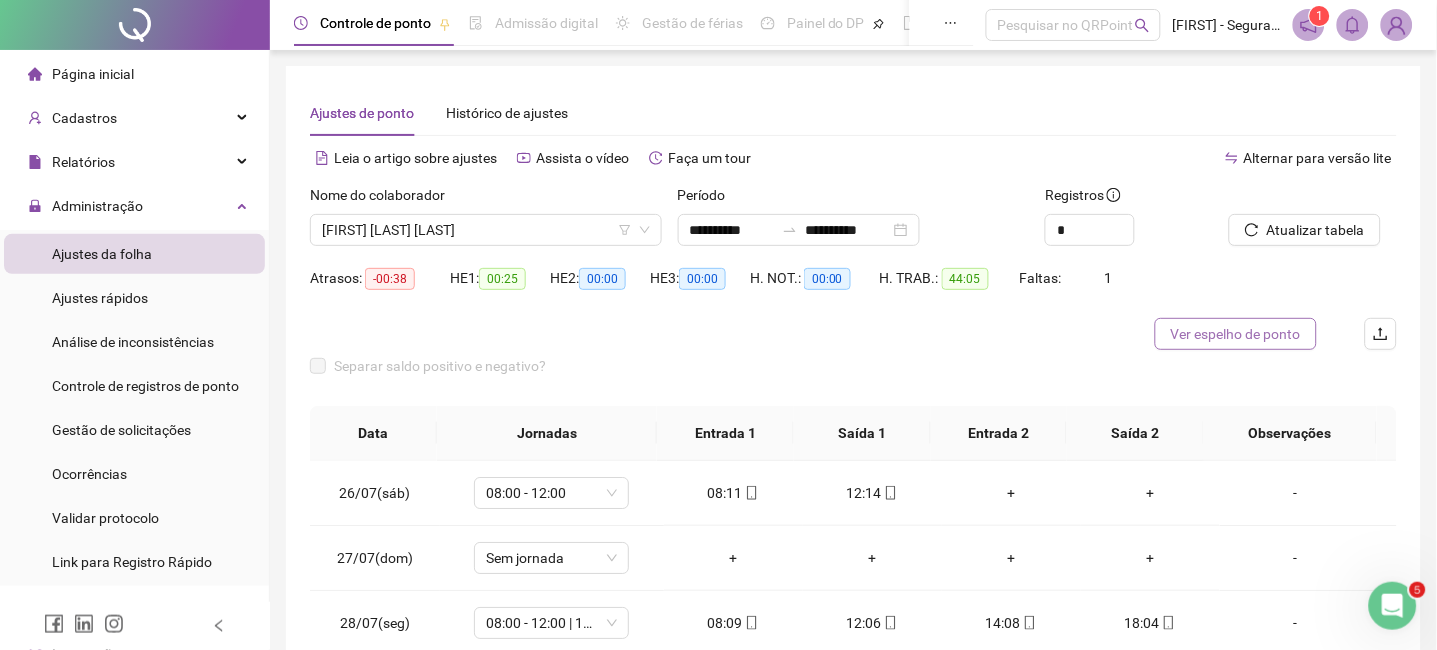click on "Ver espelho de ponto" at bounding box center [1236, 334] 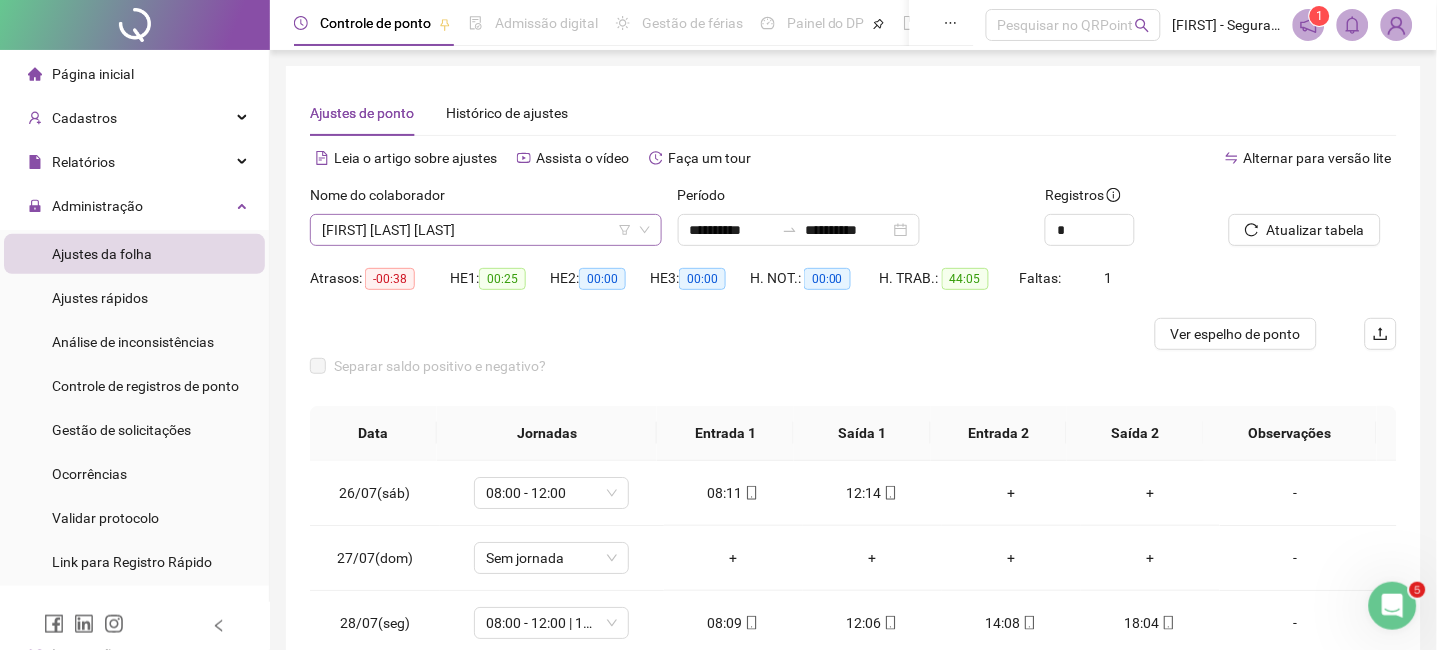 click on "[FIRST] [LAST] [LAST]" at bounding box center [486, 230] 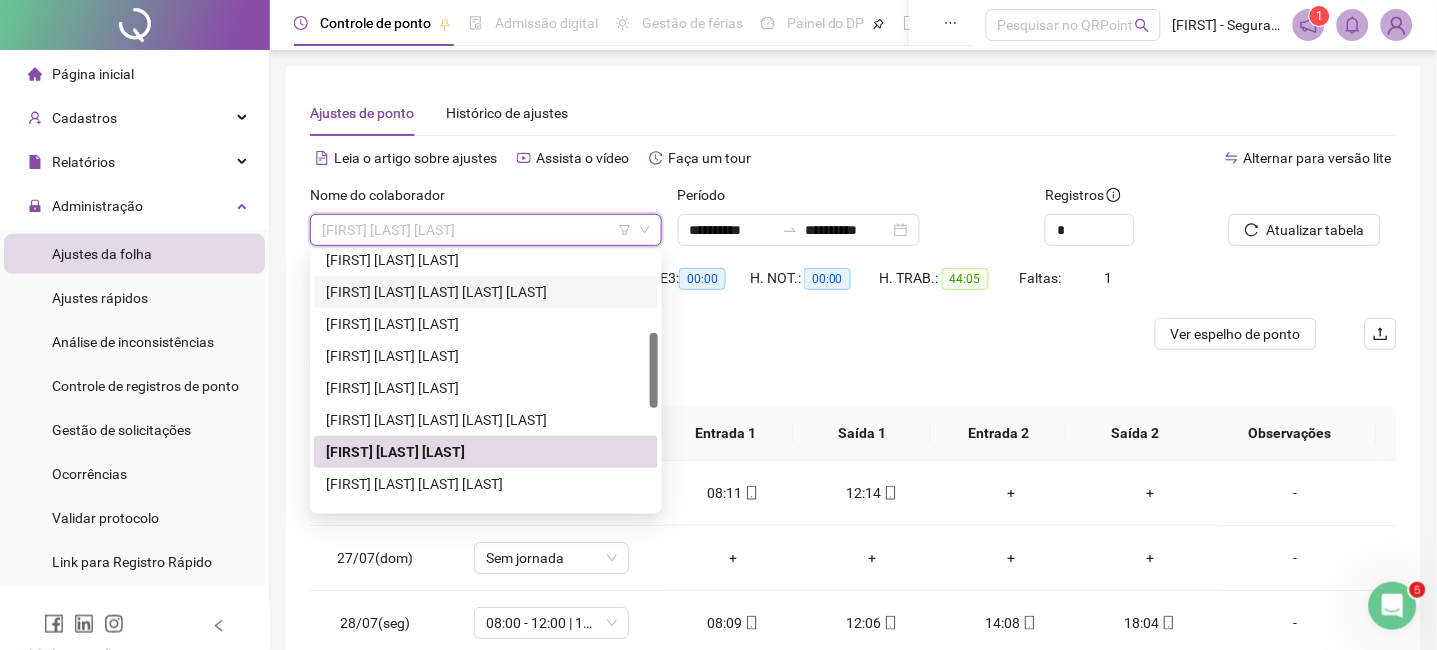 scroll, scrollTop: 400, scrollLeft: 0, axis: vertical 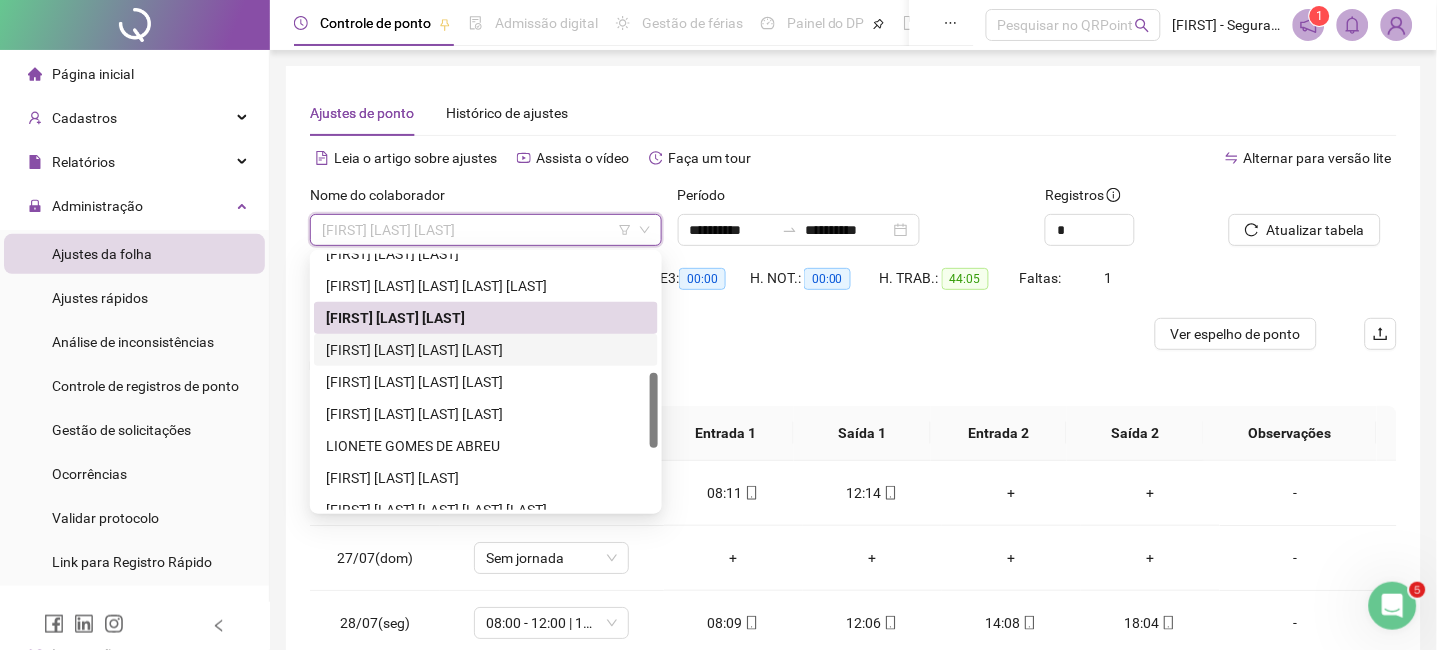 drag, startPoint x: 598, startPoint y: 345, endPoint x: 822, endPoint y: 351, distance: 224.08034 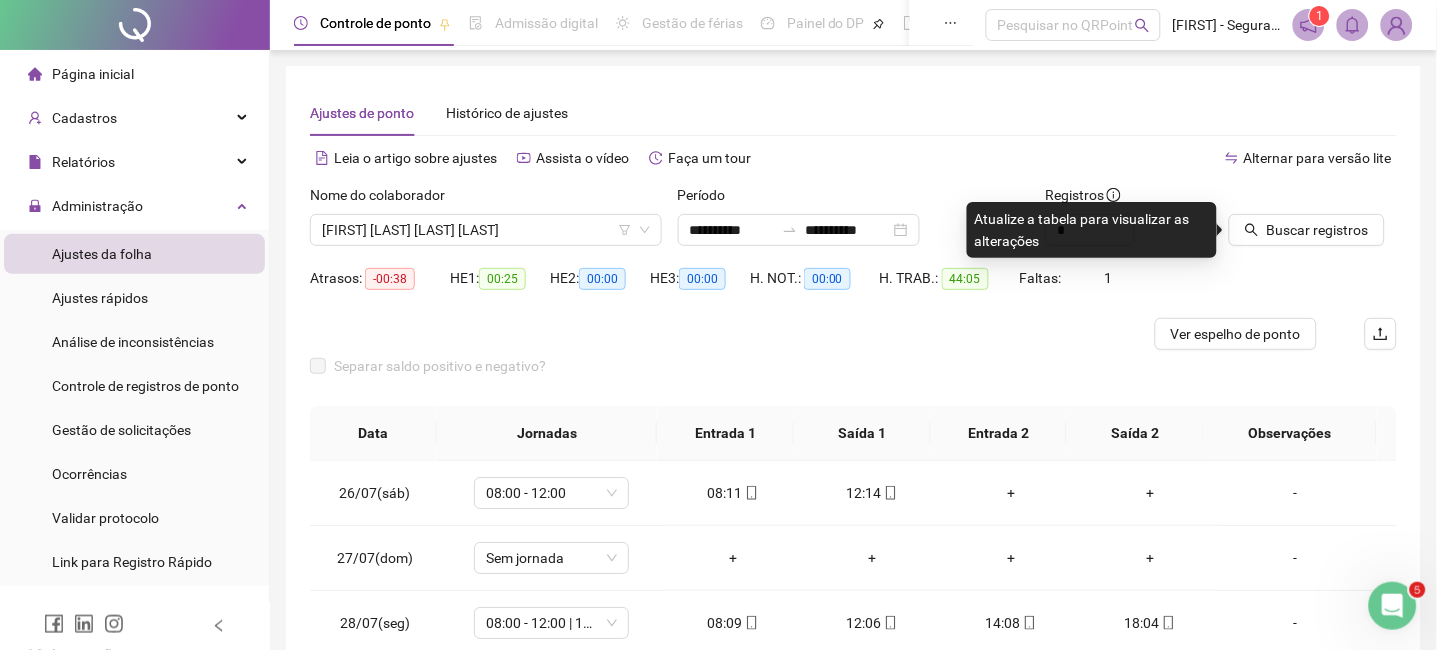 click on "Buscar registros" at bounding box center (1313, 223) 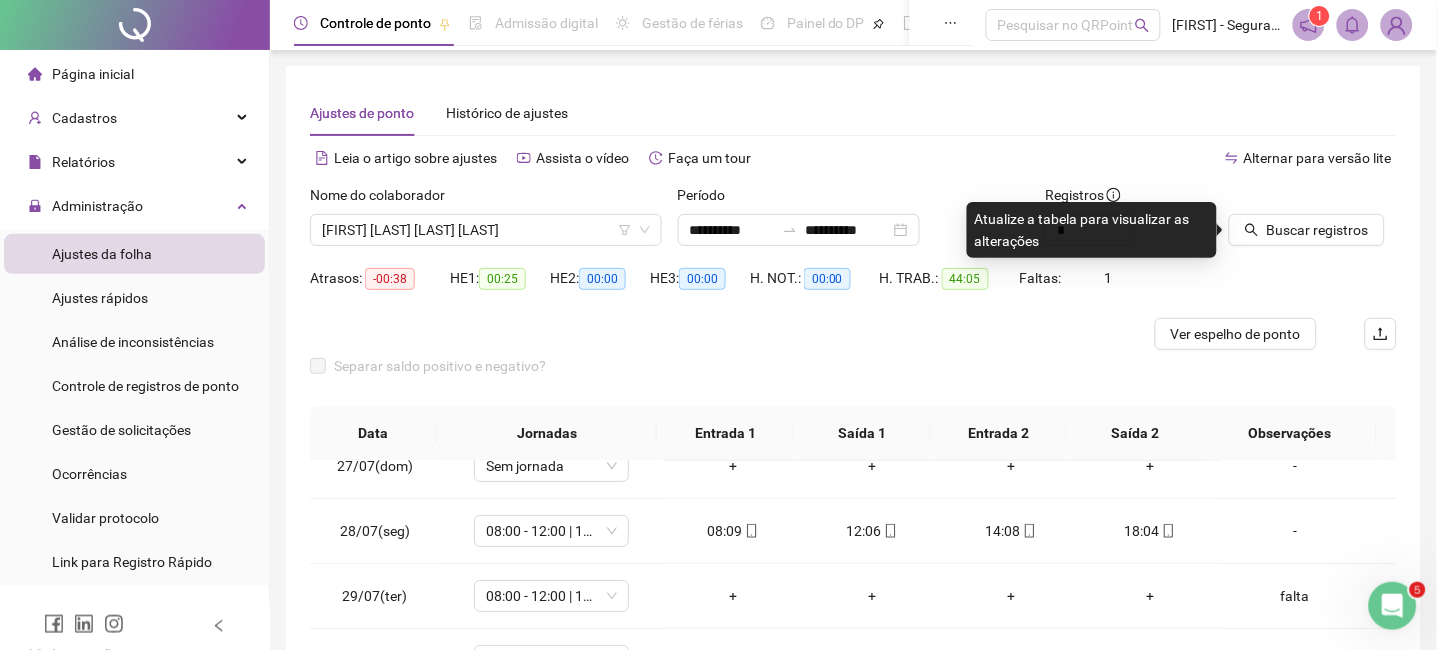 scroll, scrollTop: 133, scrollLeft: 0, axis: vertical 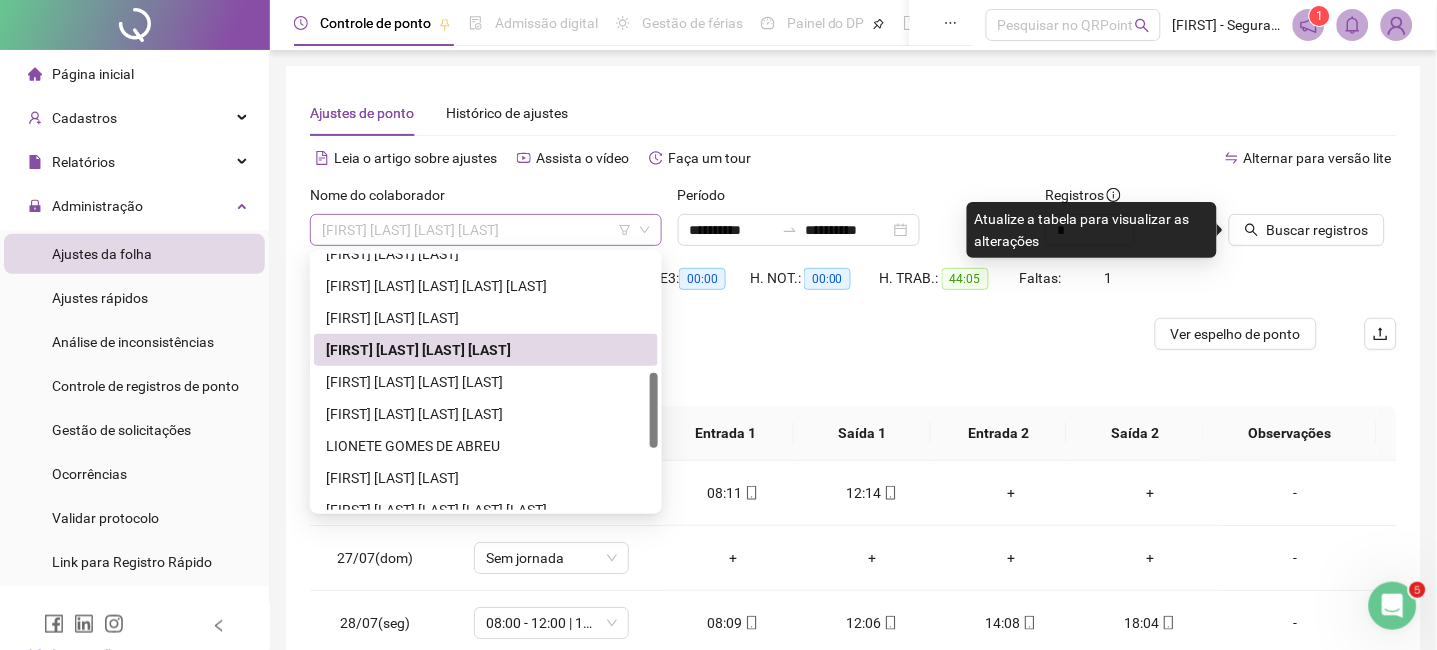 click on "[FIRST] [LAST] [LAST] [LAST]" at bounding box center [486, 230] 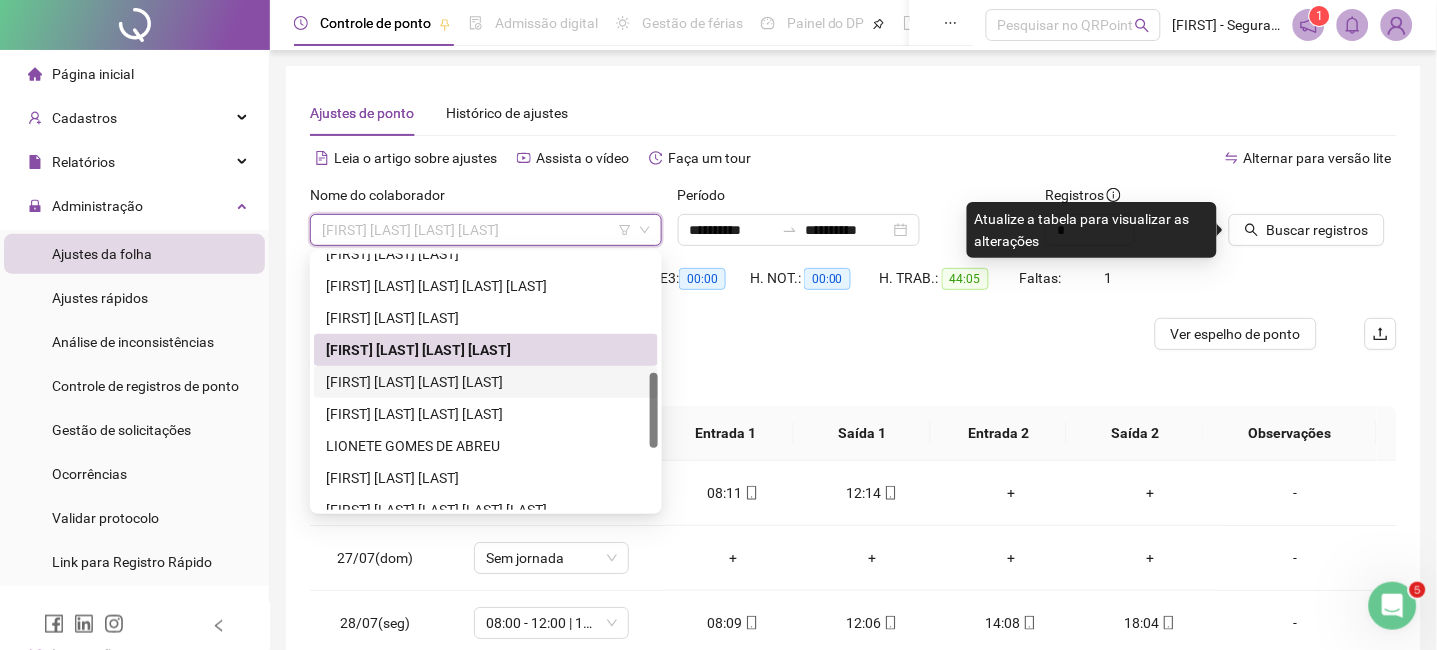 click on "[FIRST] [LAST] [LAST] [LAST]" at bounding box center [486, 382] 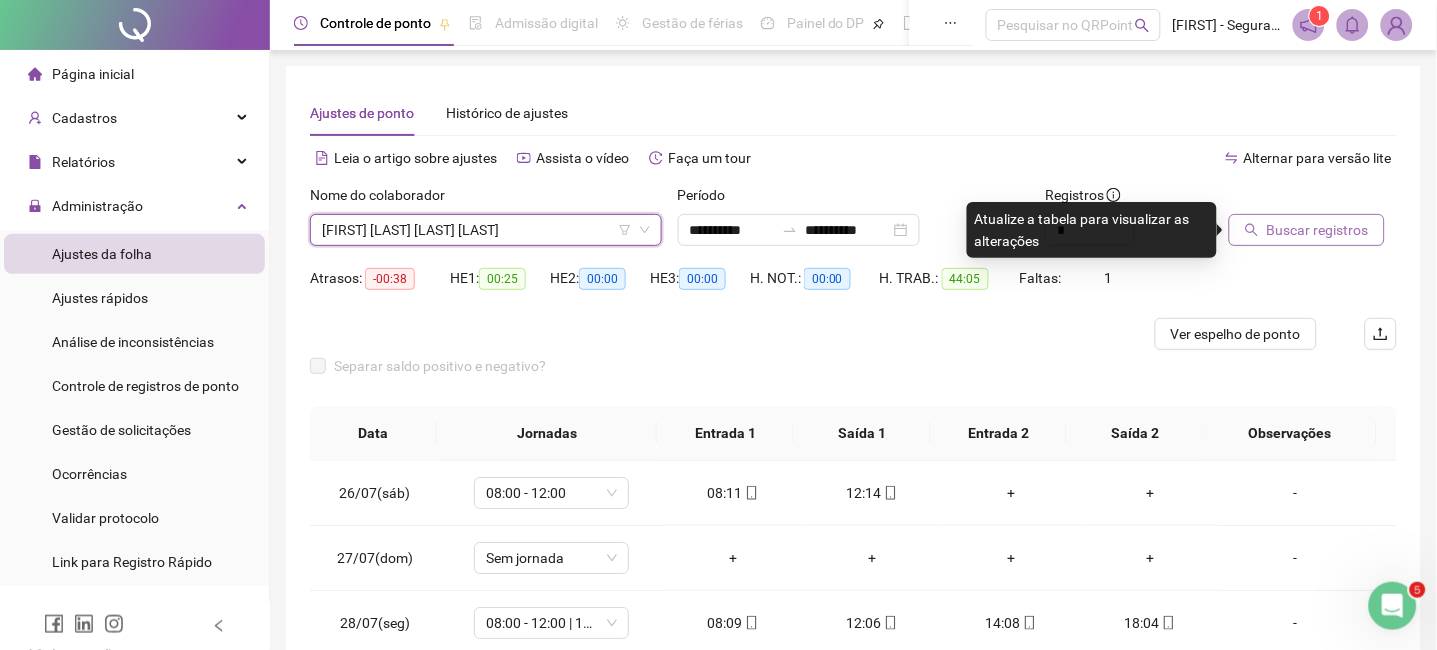 click on "Buscar registros" at bounding box center (1318, 230) 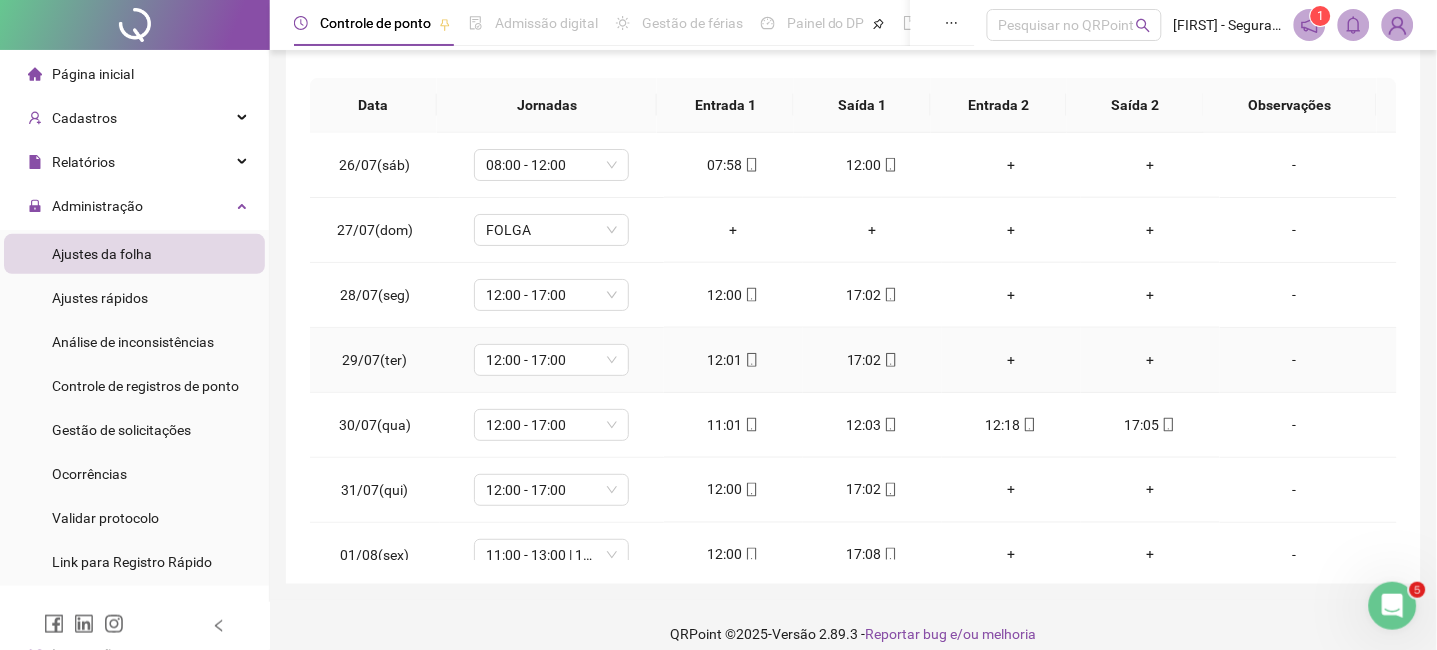 scroll, scrollTop: 371, scrollLeft: 0, axis: vertical 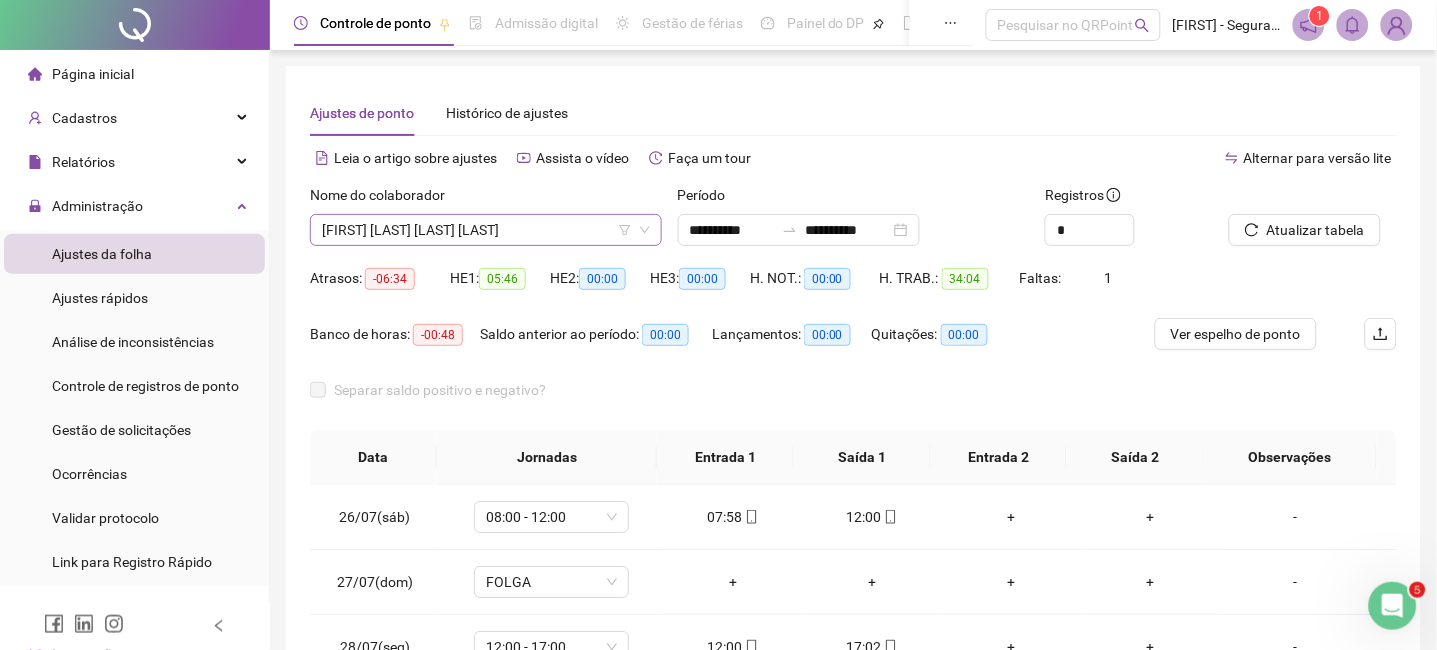 click on "[FIRST] [LAST] [LAST] [LAST]" at bounding box center (486, 230) 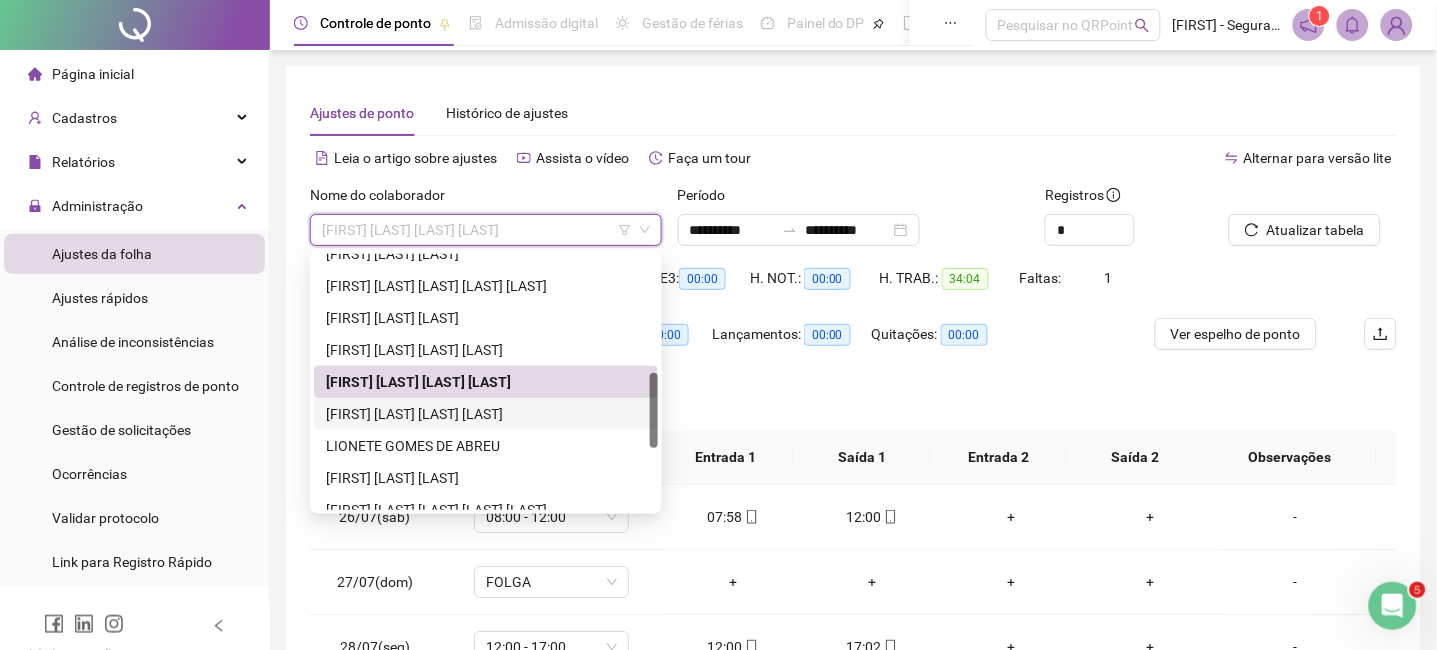 click on "[FIRST] [LAST] [LAST] [LAST]" at bounding box center (486, 414) 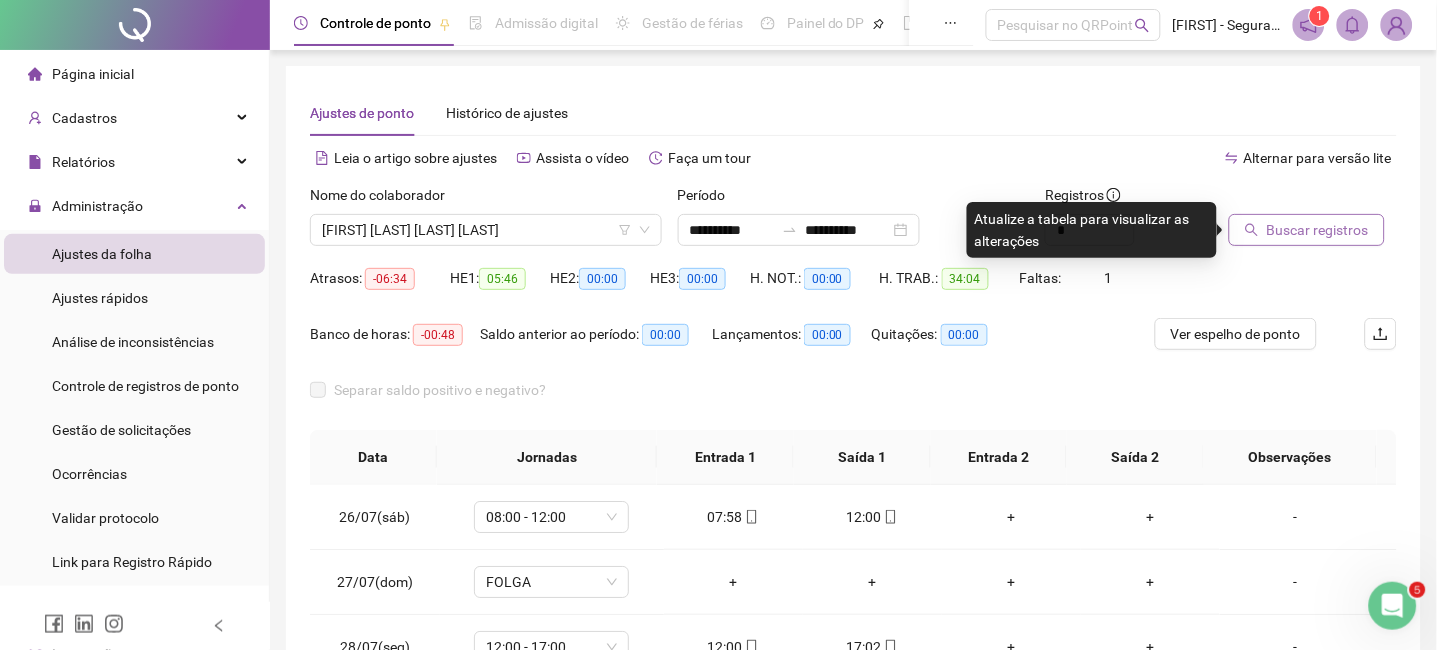 click on "Buscar registros" at bounding box center (1318, 230) 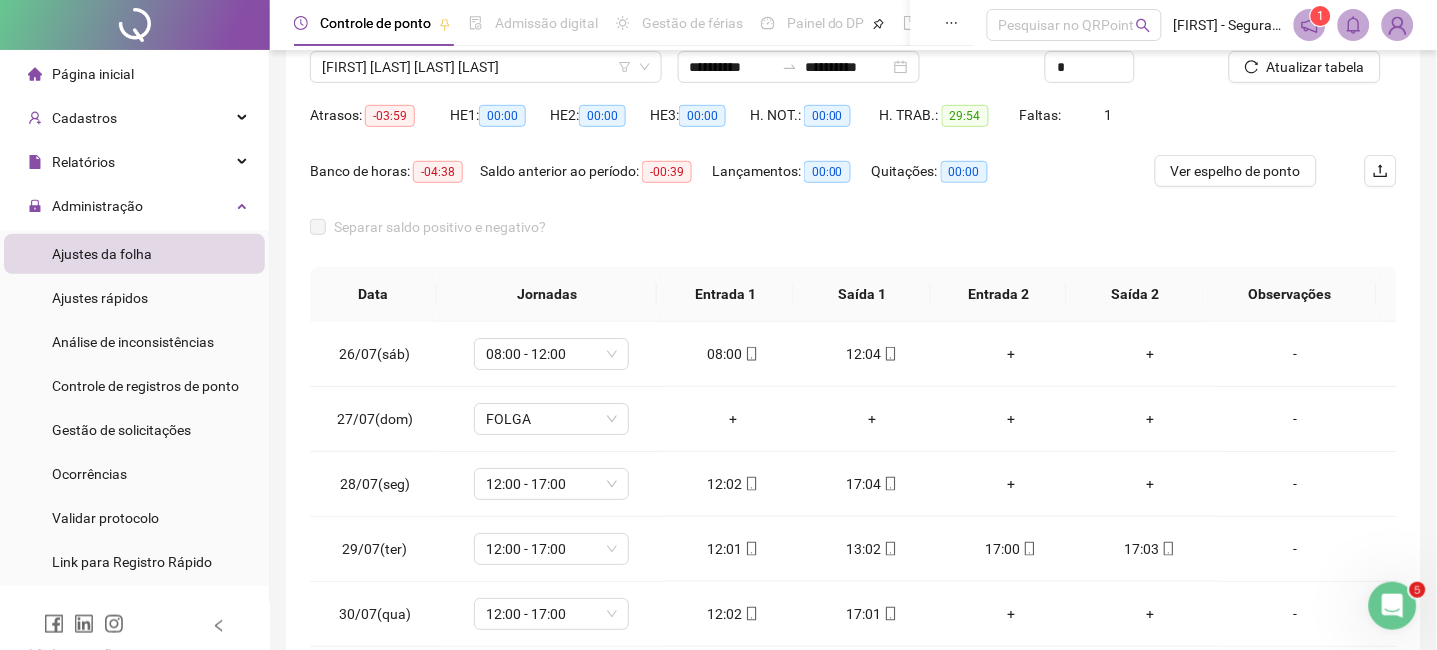 scroll, scrollTop: 371, scrollLeft: 0, axis: vertical 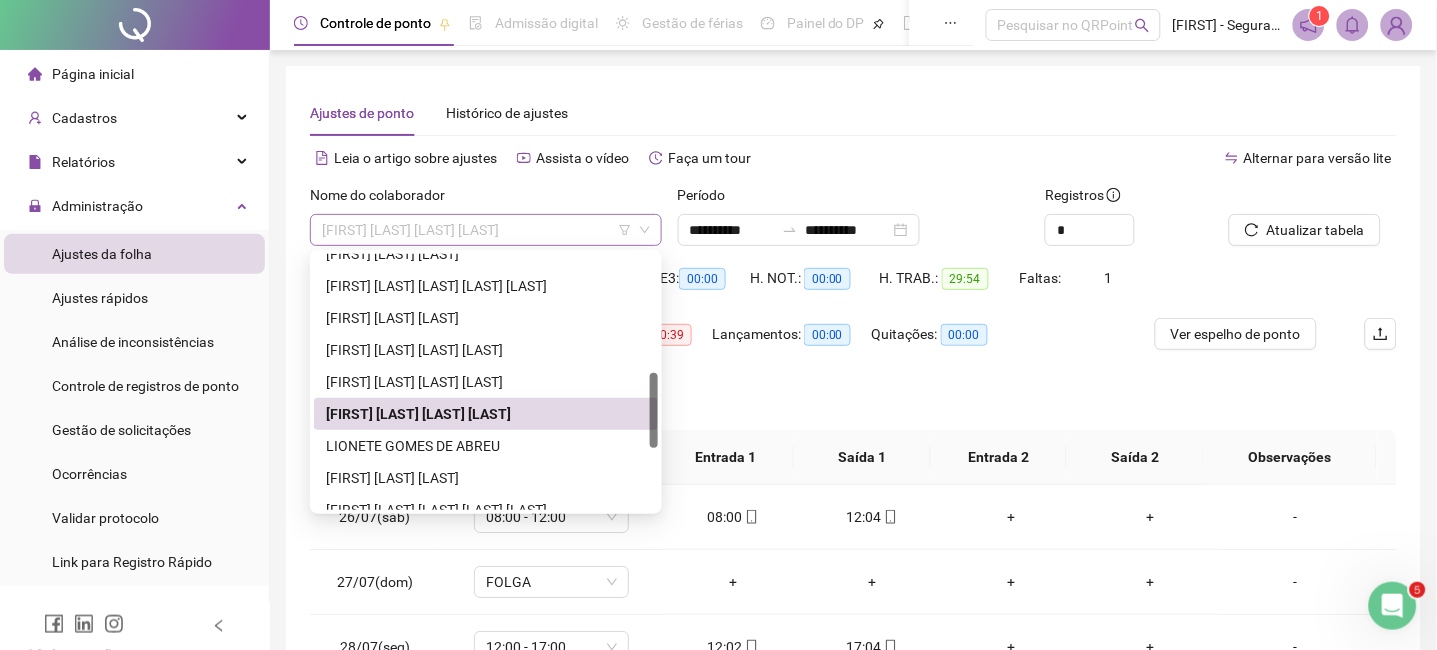 click on "[FIRST] [LAST] [LAST] [LAST]" at bounding box center [486, 230] 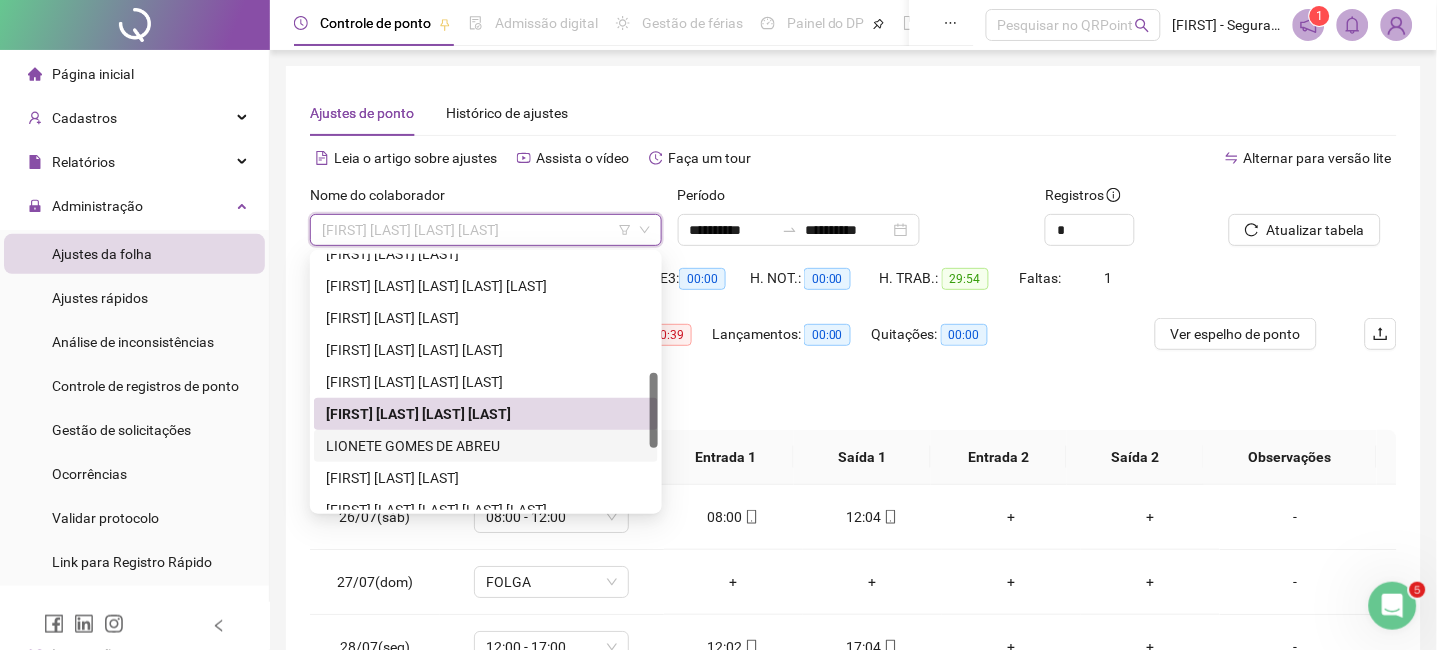 click on "LIONETE GOMES DE ABREU" at bounding box center (486, 446) 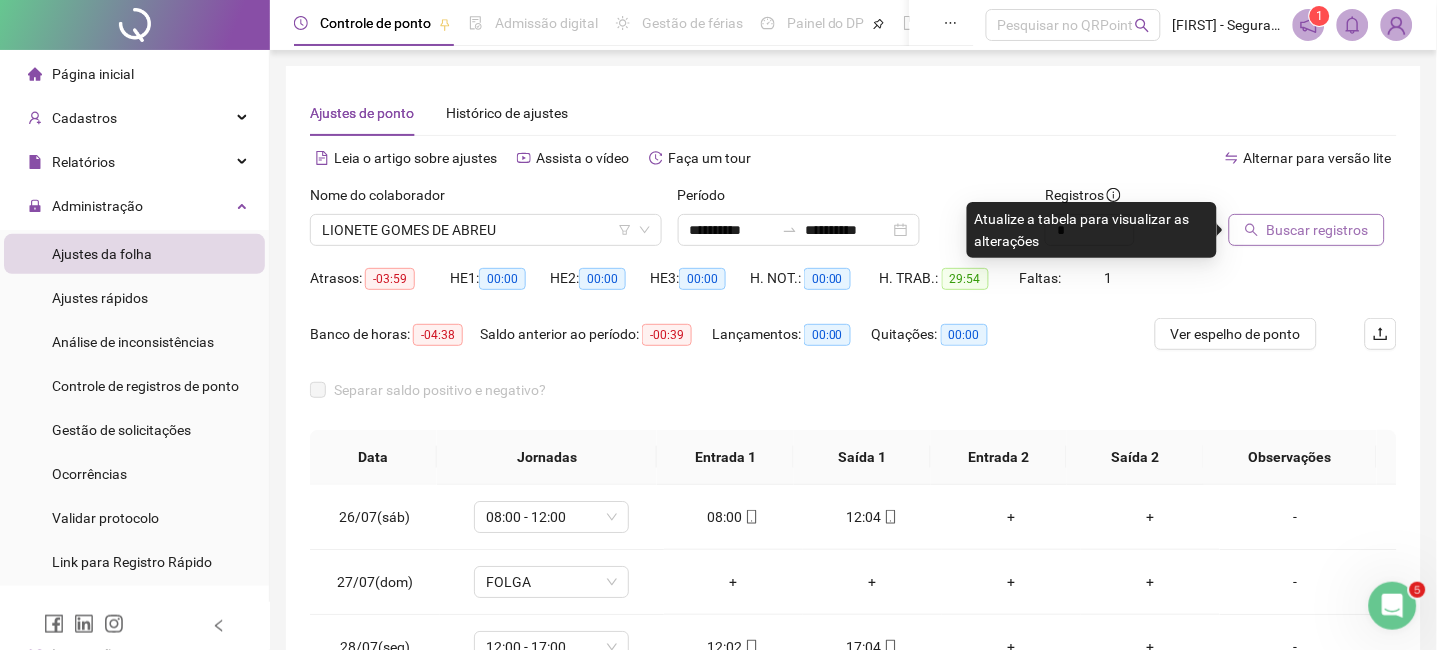 click on "Buscar registros" at bounding box center [1318, 230] 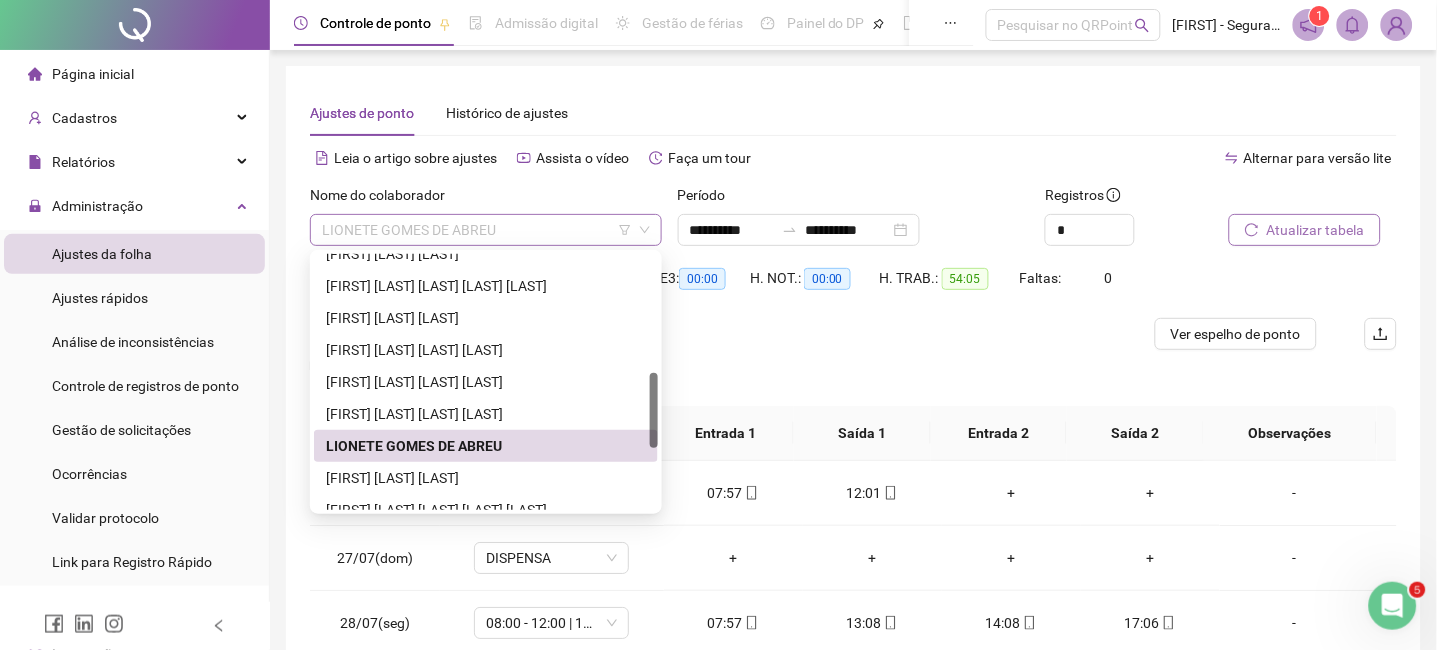 click on "LIONETE GOMES DE ABREU" at bounding box center [486, 230] 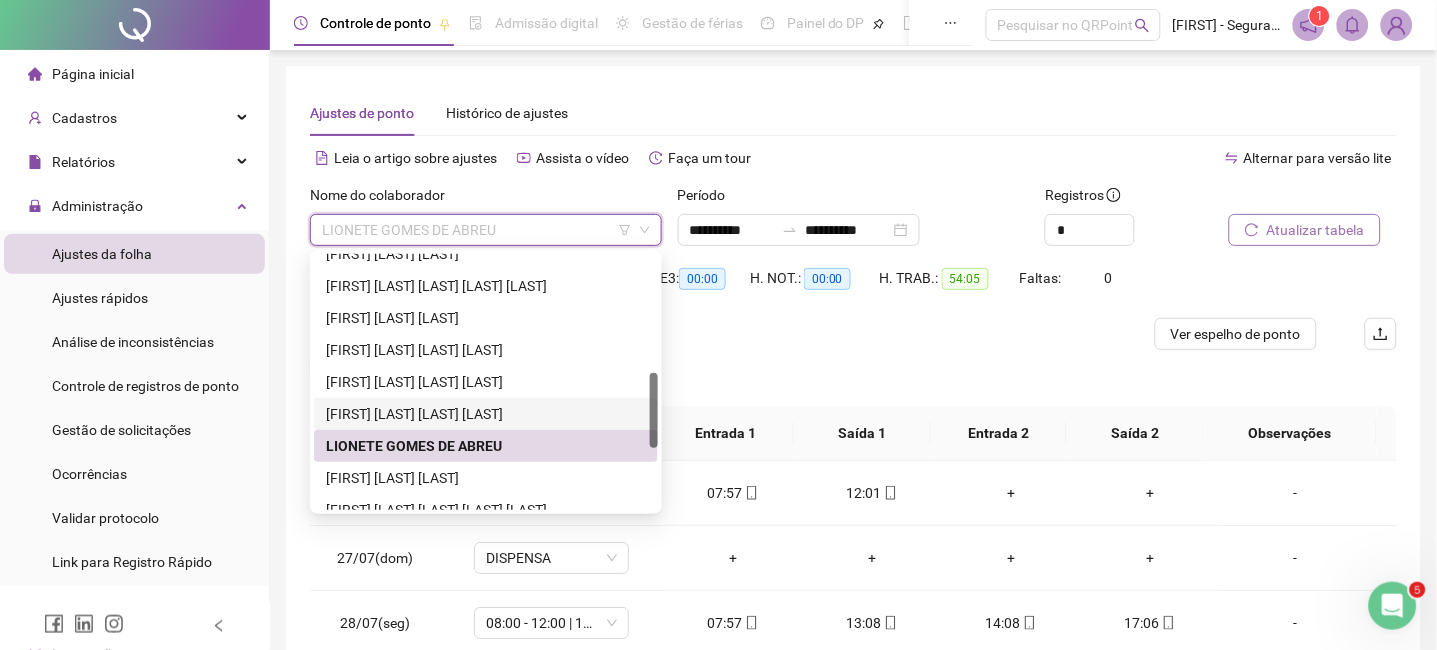 drag, startPoint x: 579, startPoint y: 415, endPoint x: 721, endPoint y: 405, distance: 142.35168 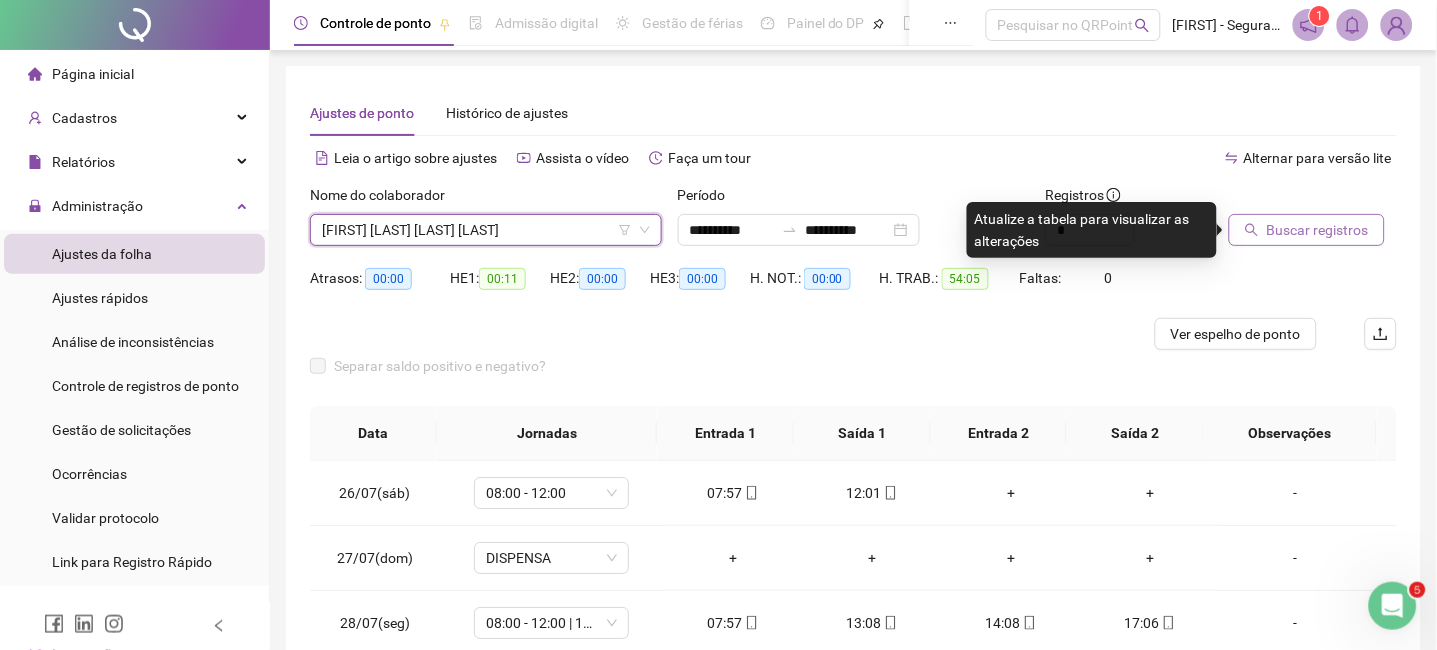 click on "Buscar registros" at bounding box center [1318, 230] 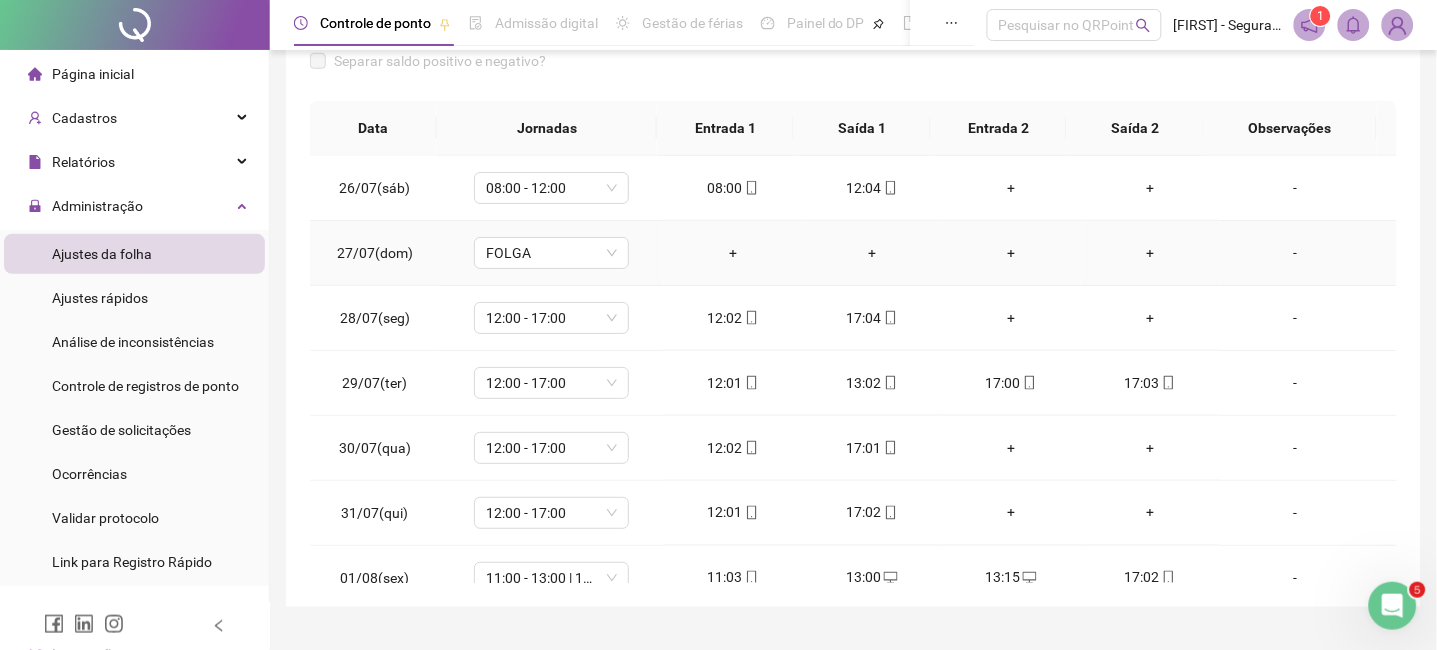 scroll, scrollTop: 371, scrollLeft: 0, axis: vertical 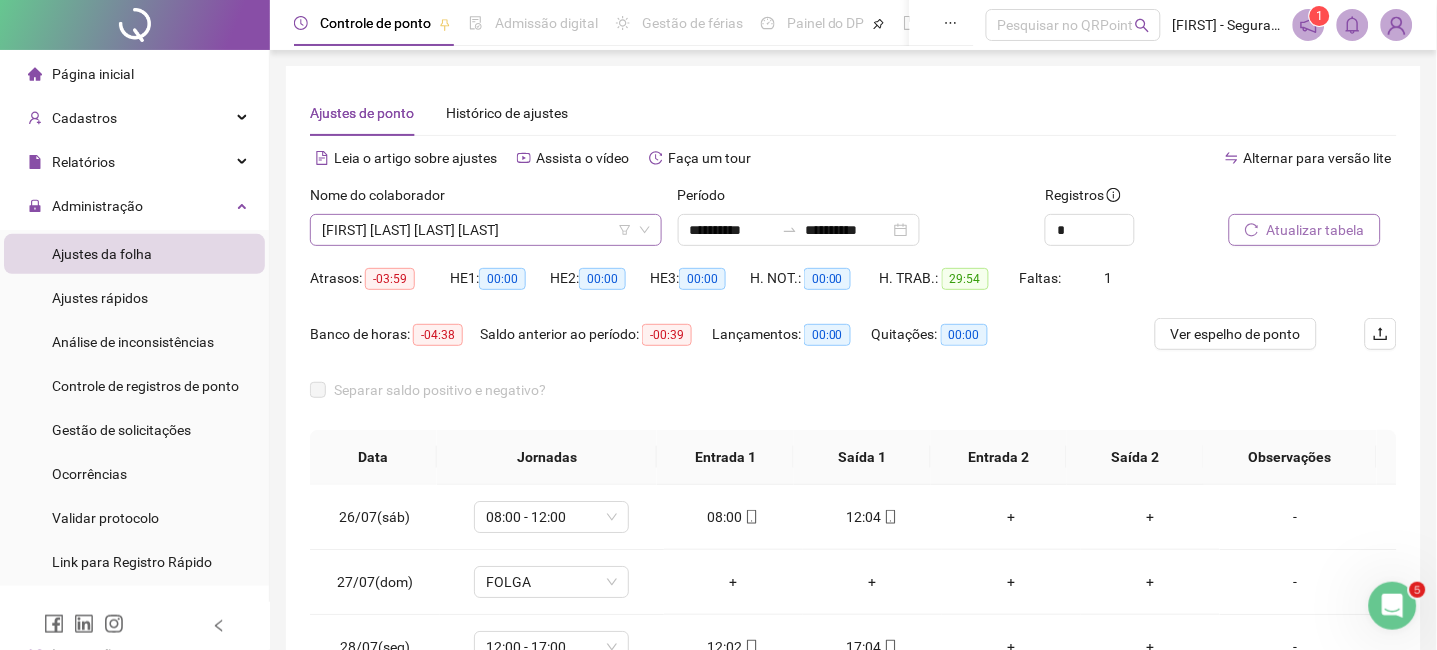 click on "[FIRST] [LAST] [LAST] [LAST]" at bounding box center [486, 230] 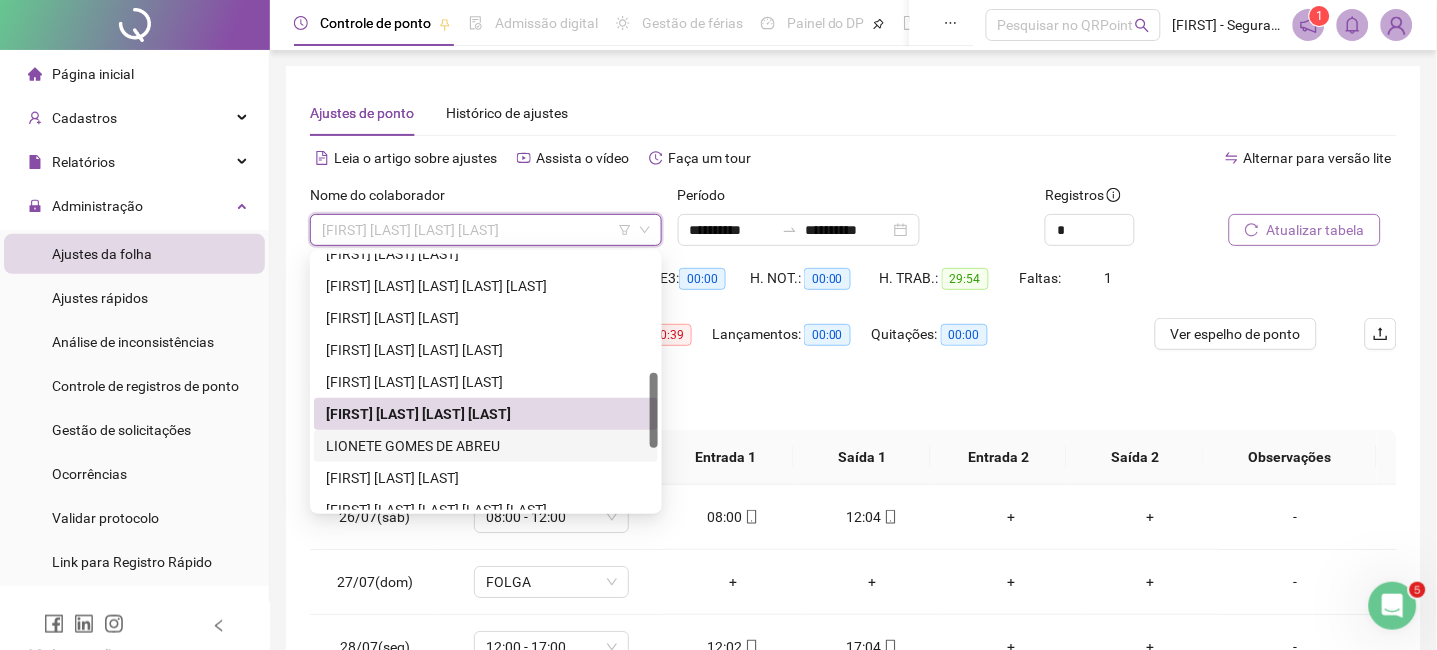click on "LIONETE GOMES DE ABREU" at bounding box center [486, 446] 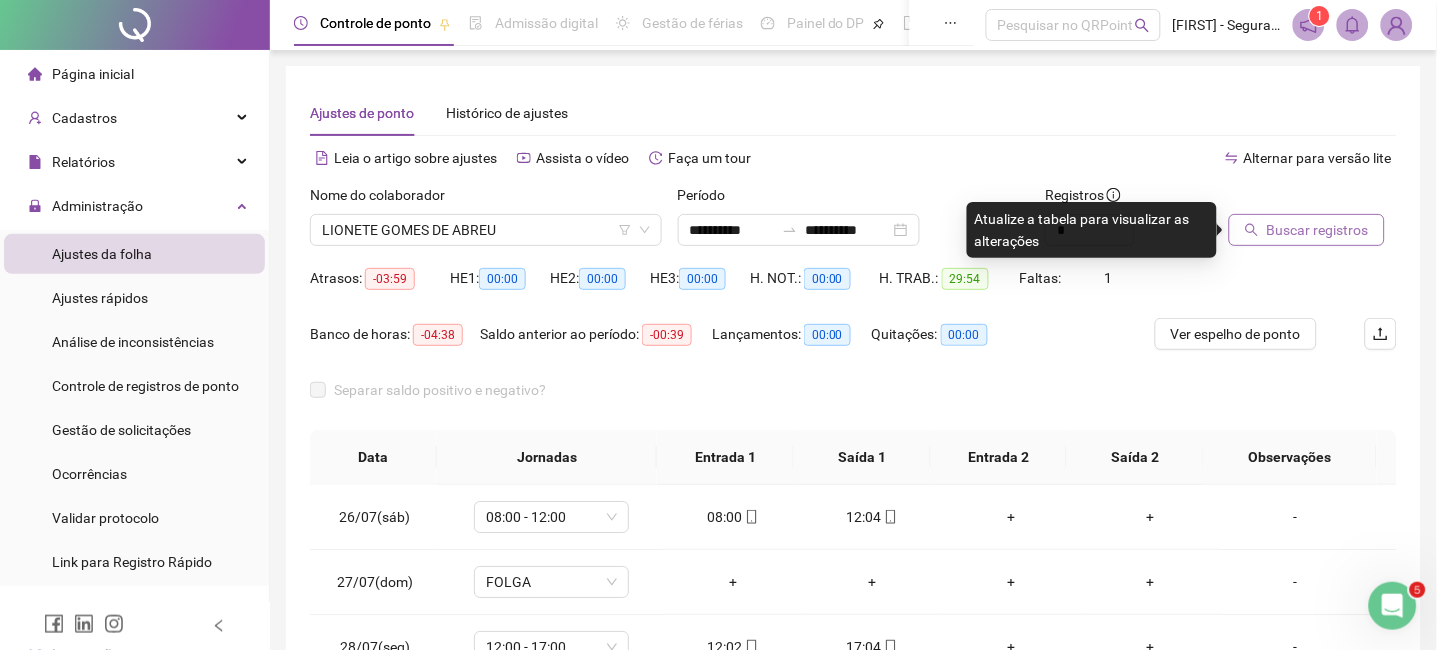 click on "Buscar registros" at bounding box center (1318, 230) 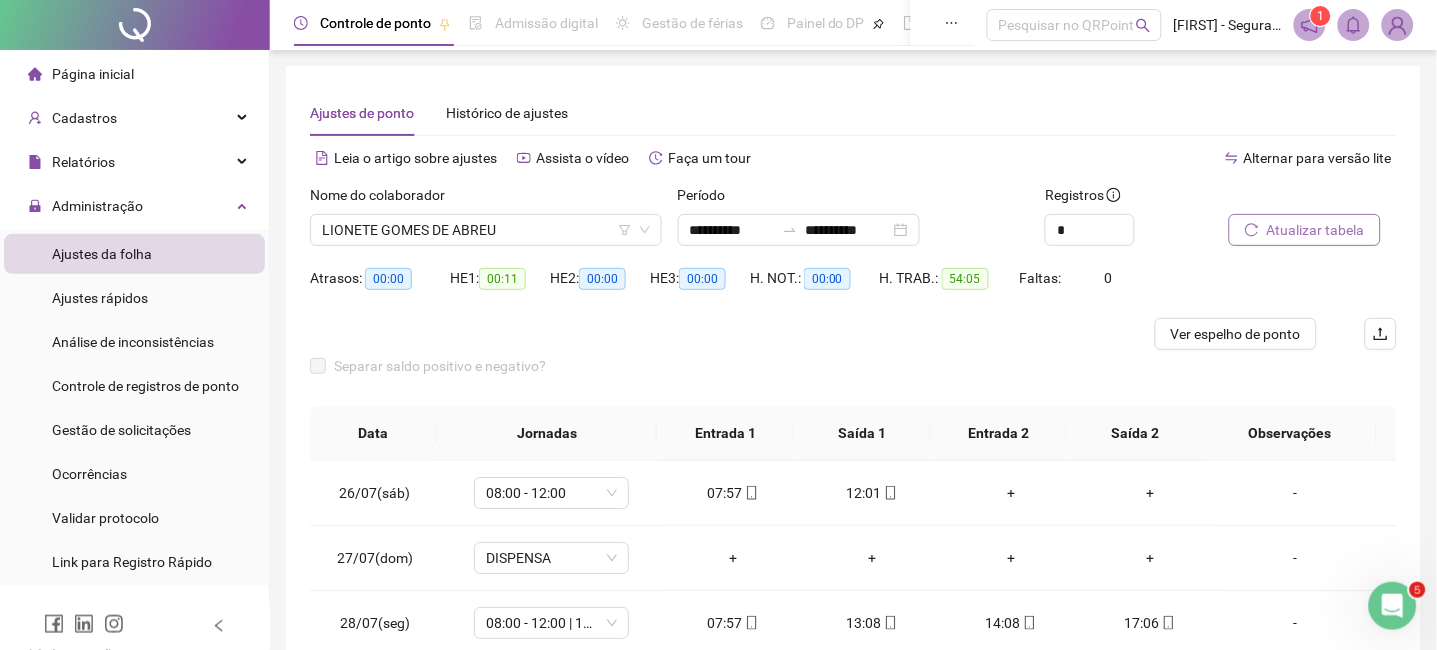 scroll, scrollTop: 347, scrollLeft: 0, axis: vertical 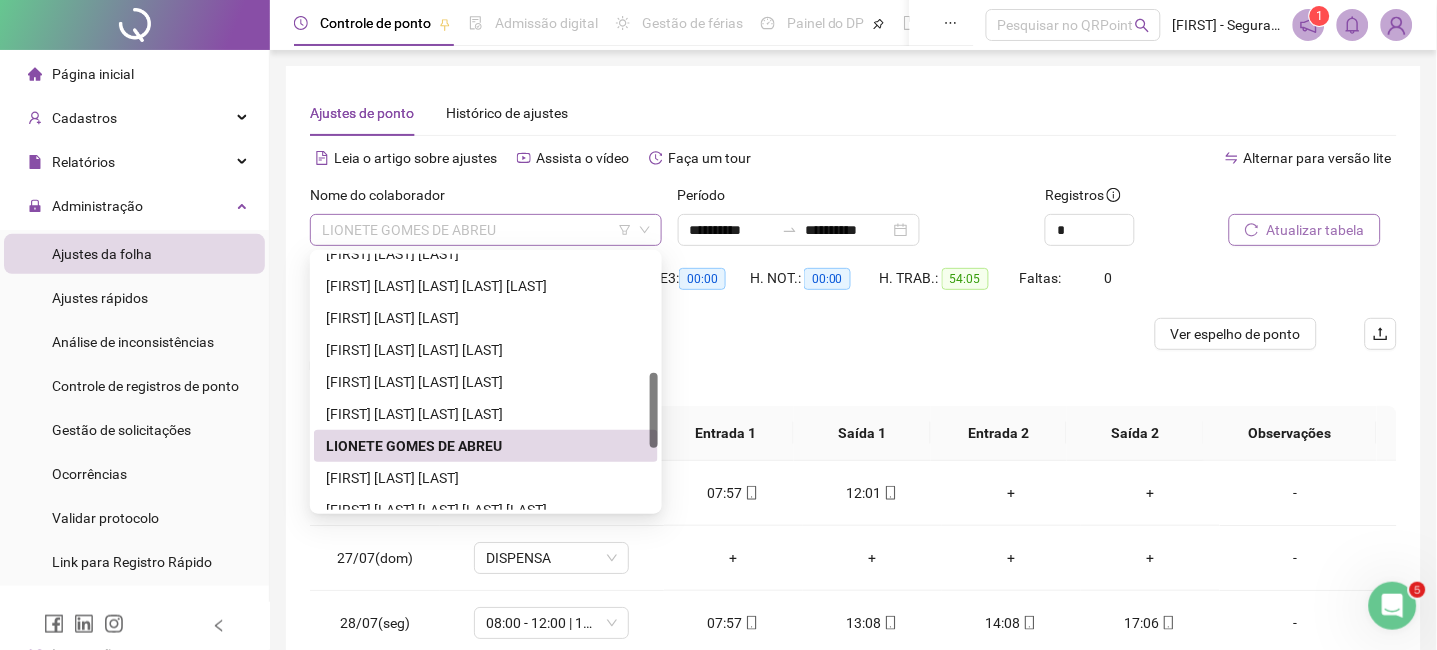 click on "LIONETE GOMES DE ABREU" at bounding box center [486, 230] 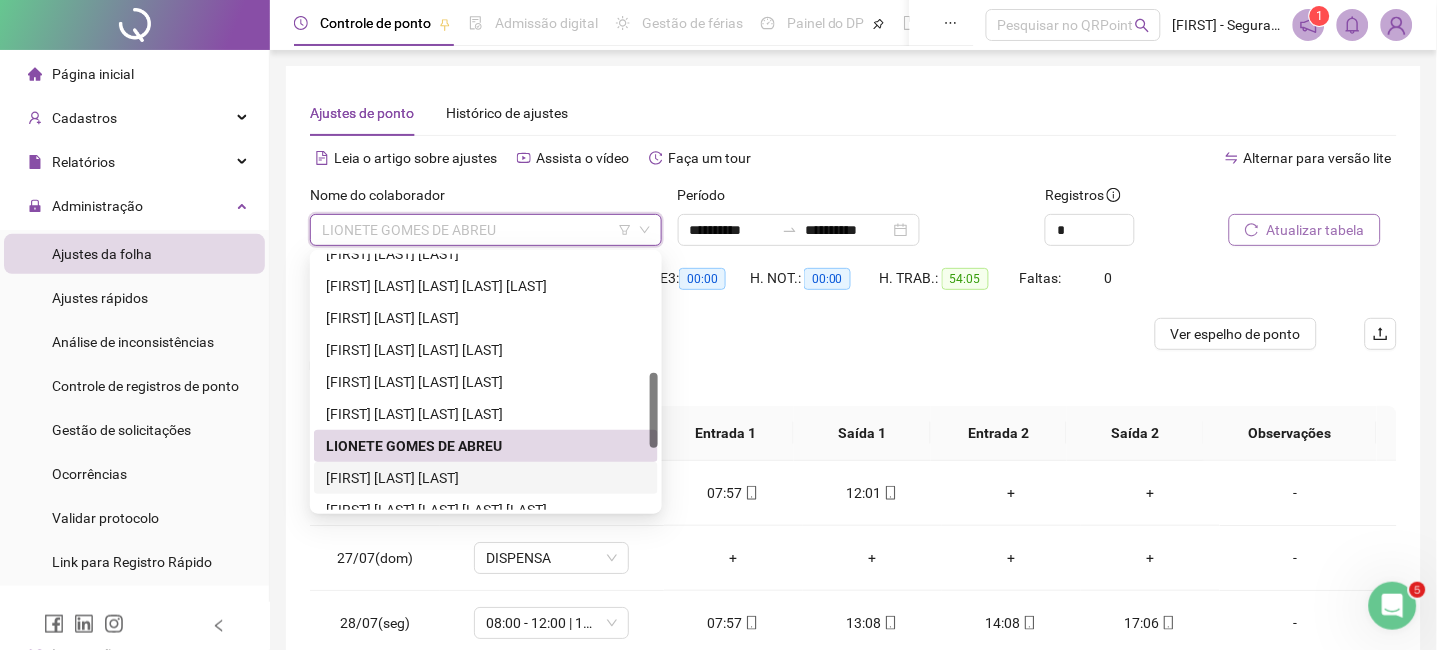 drag, startPoint x: 566, startPoint y: 469, endPoint x: 693, endPoint y: 453, distance: 128.0039 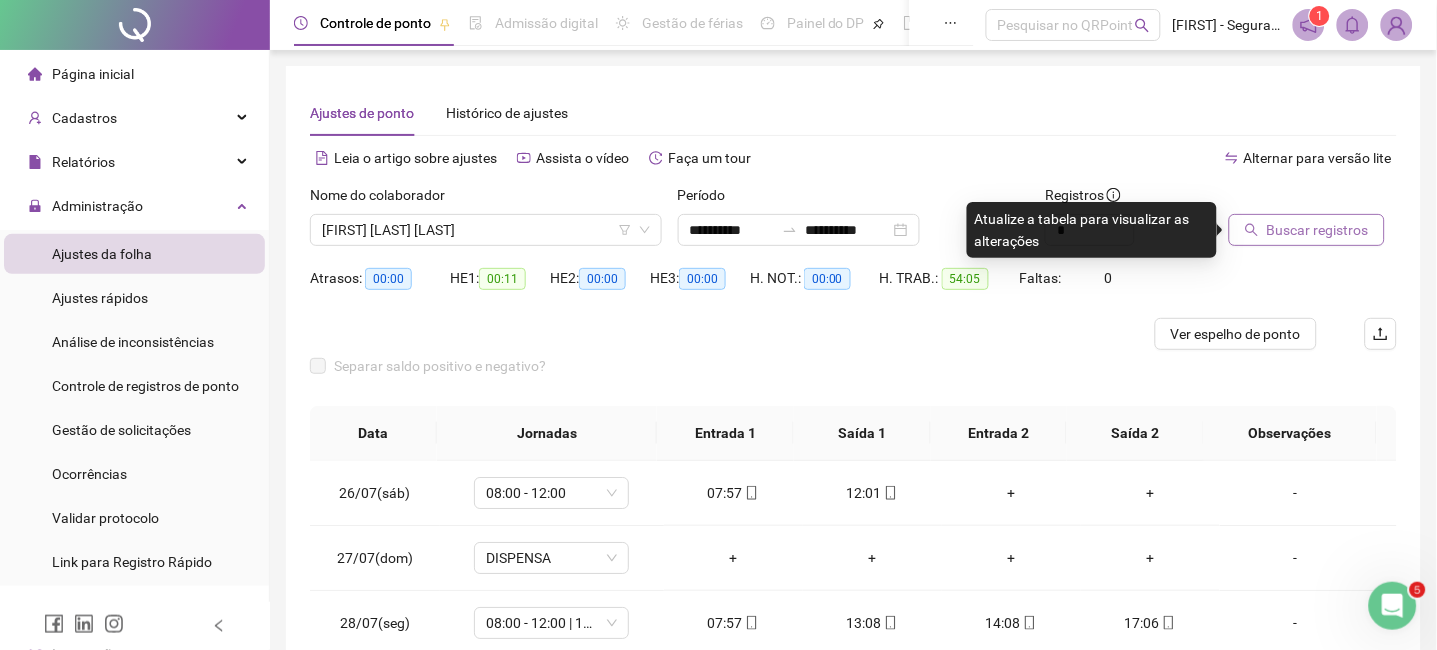 click on "Buscar registros" at bounding box center [1318, 230] 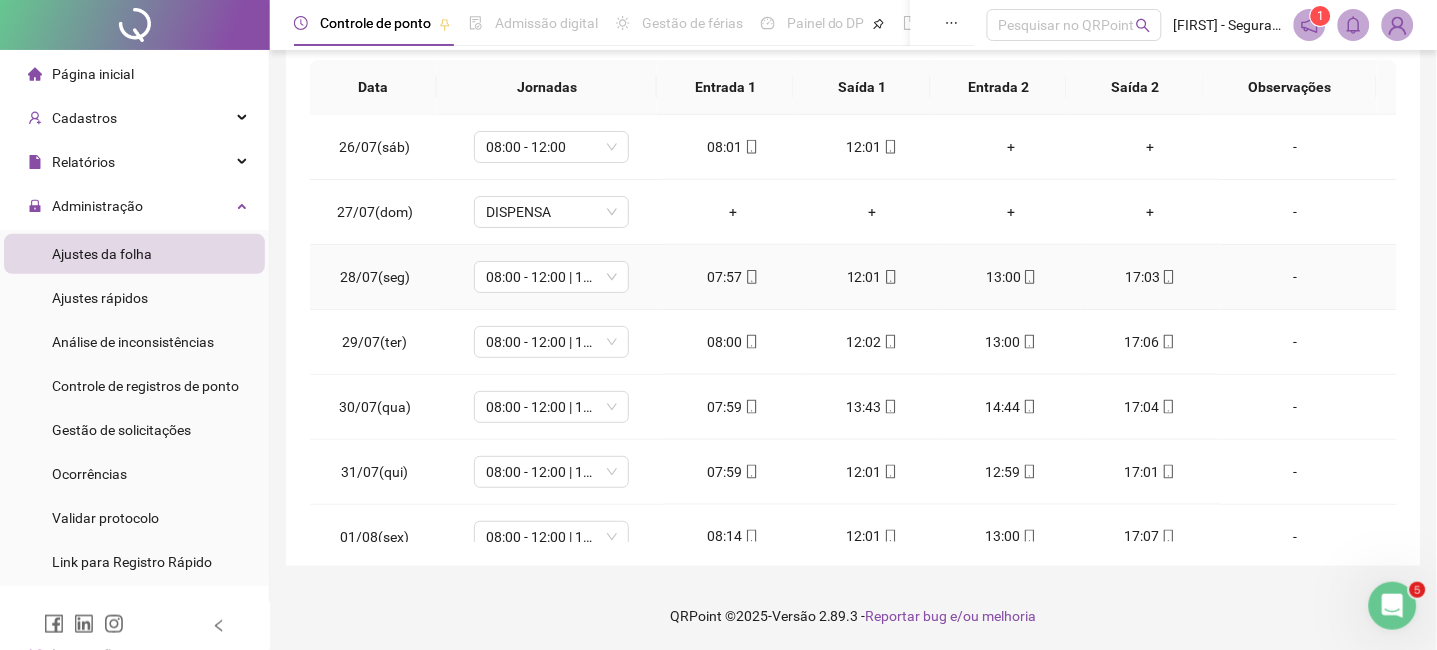 scroll, scrollTop: 347, scrollLeft: 0, axis: vertical 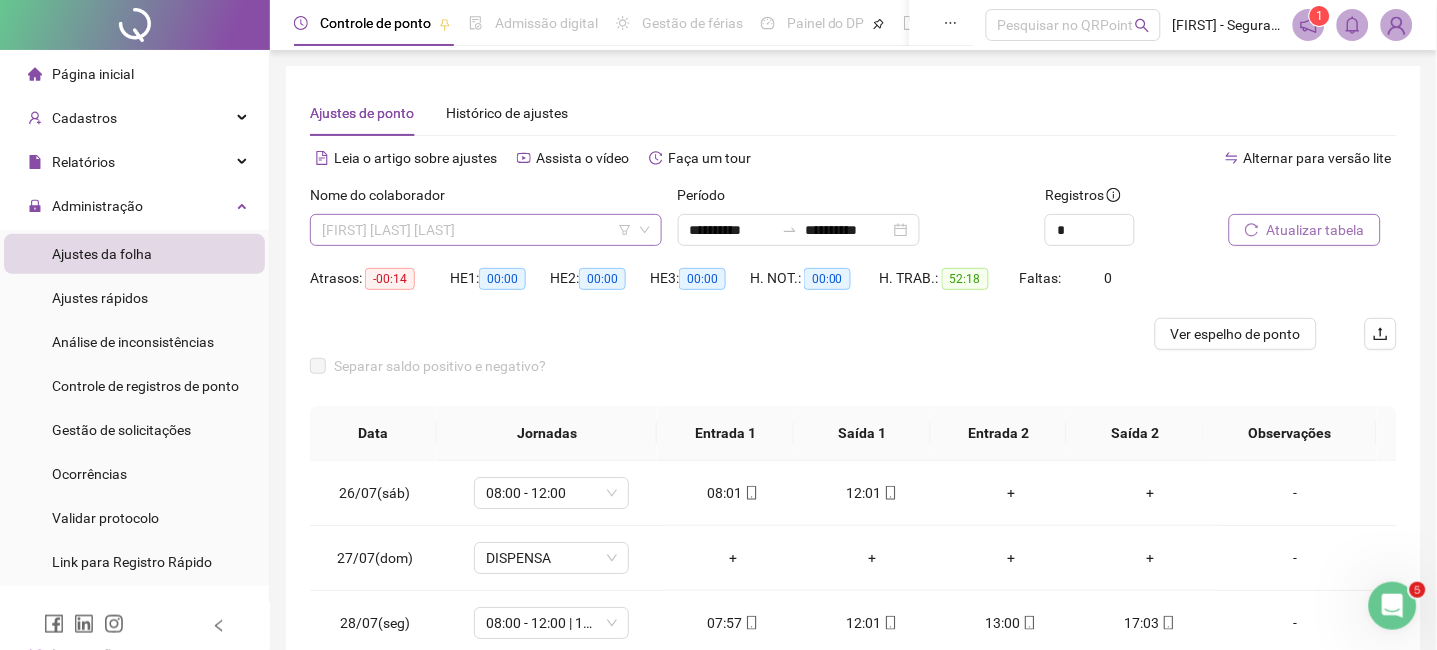 click on "[FIRST] [LAST] [LAST]" at bounding box center (486, 230) 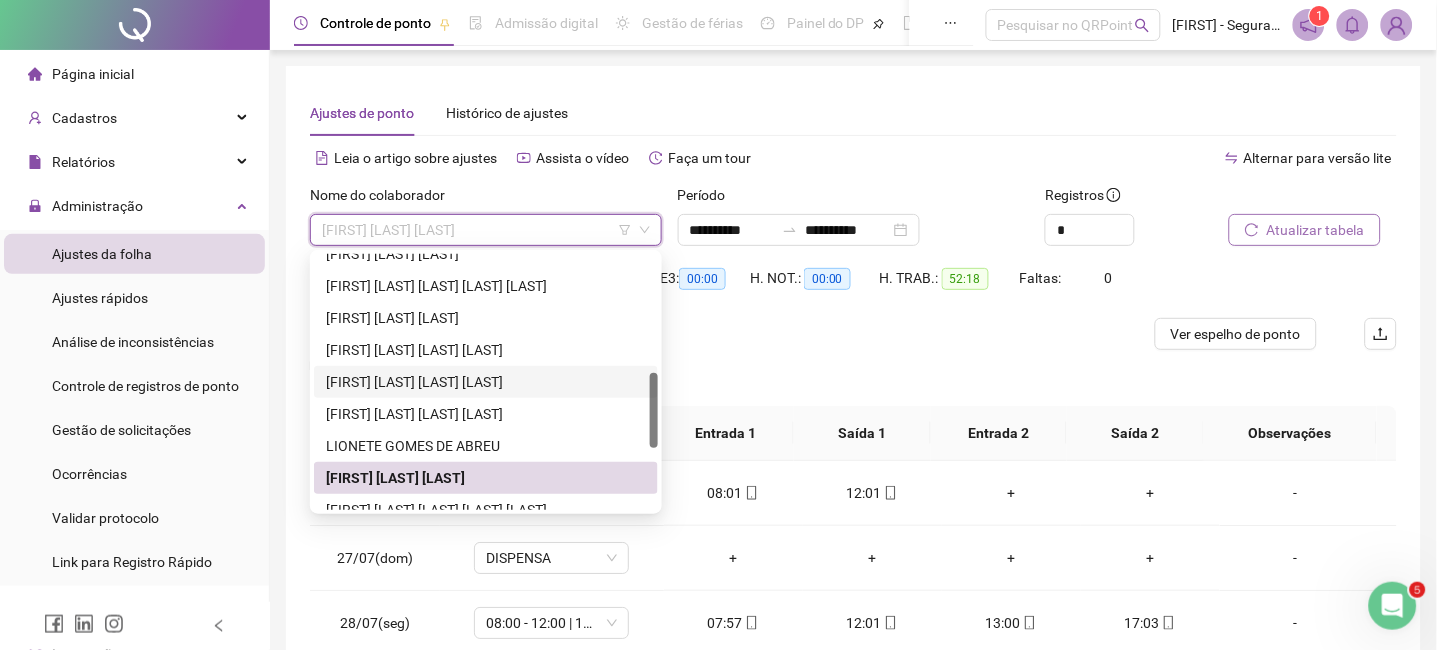 scroll, scrollTop: 533, scrollLeft: 0, axis: vertical 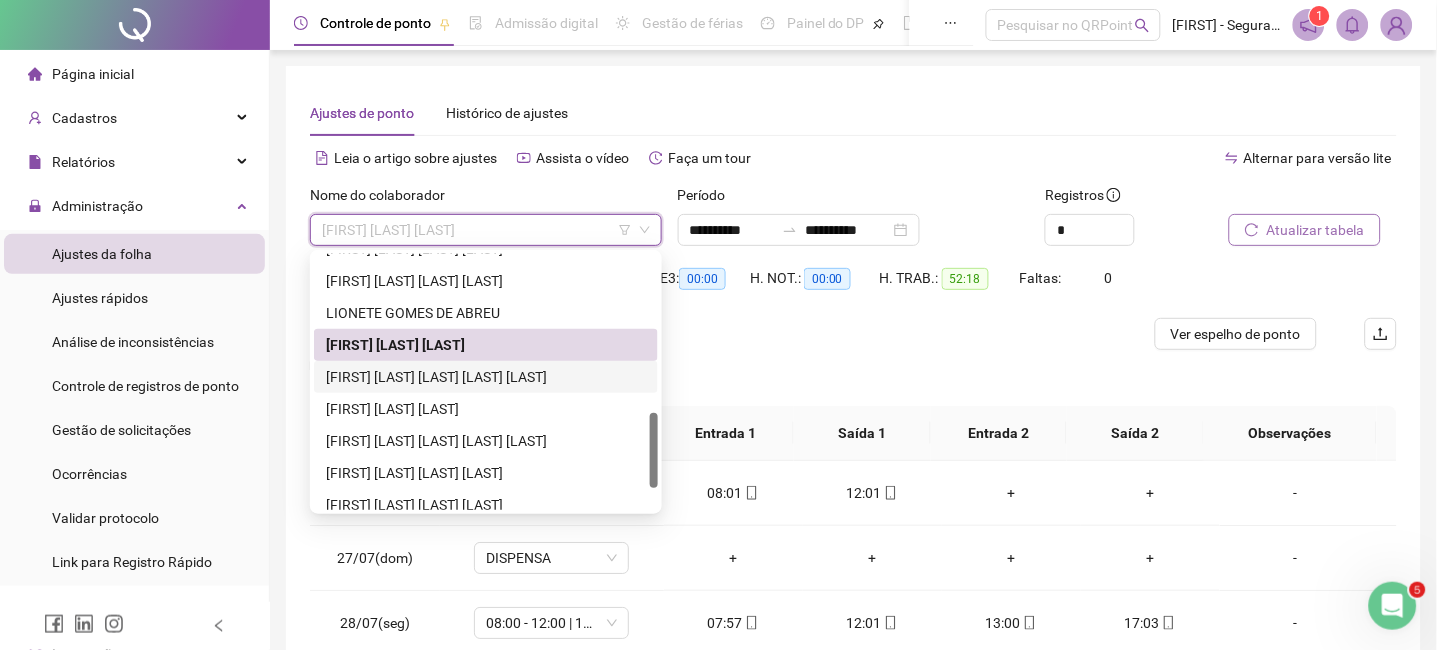 click on "[FIRST] [LAST] [LAST] [LAST] [LAST]" at bounding box center [486, 377] 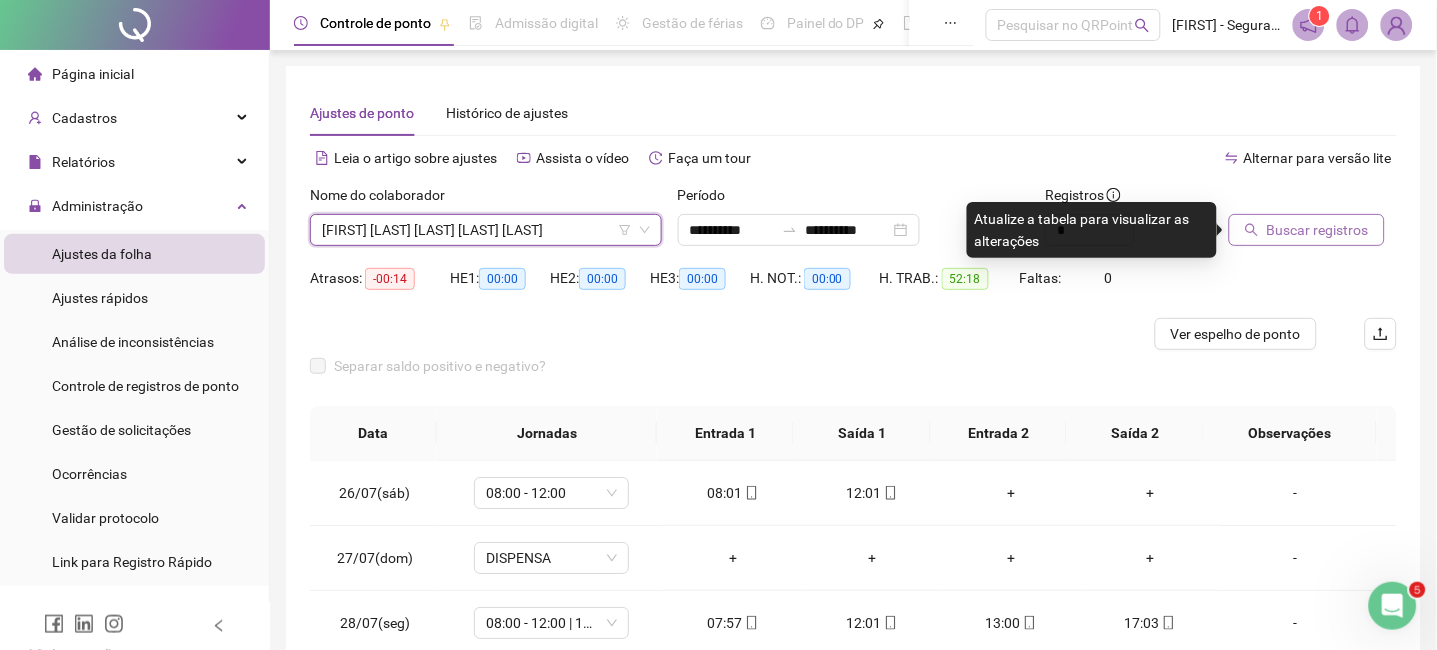 click on "Buscar registros" at bounding box center (1318, 230) 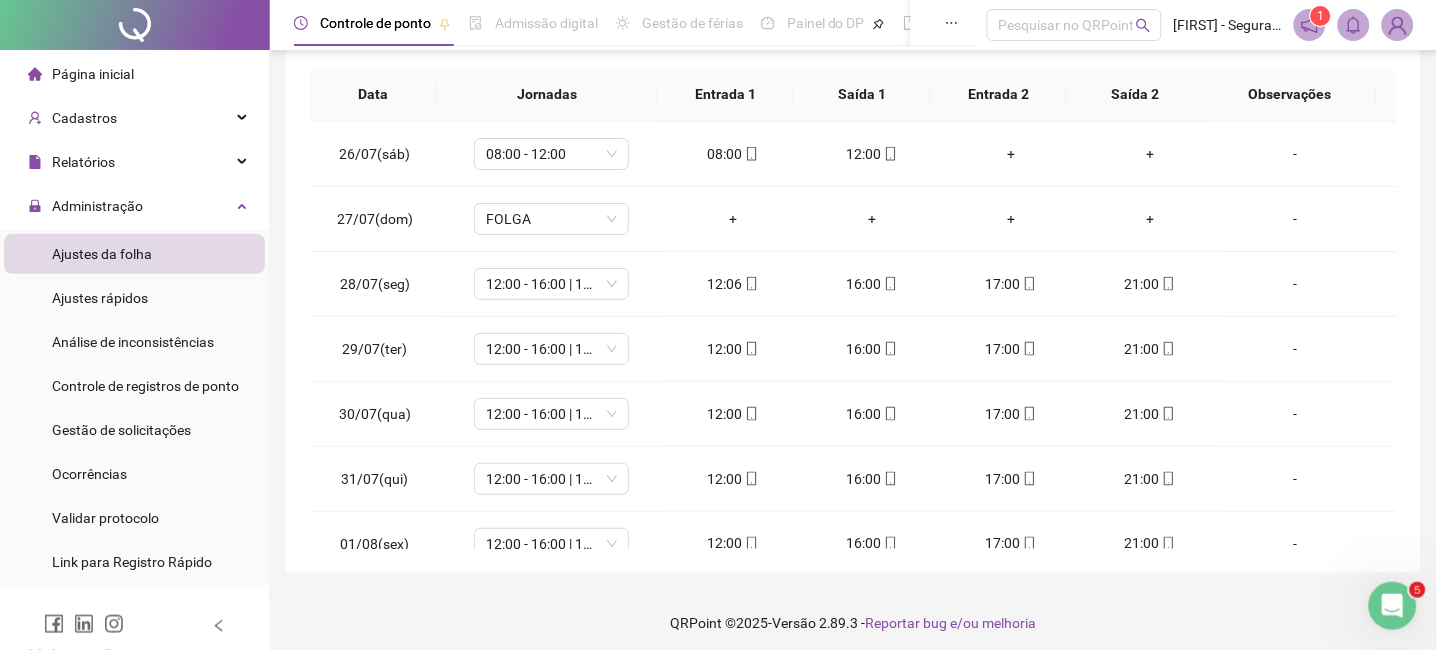 scroll, scrollTop: 347, scrollLeft: 0, axis: vertical 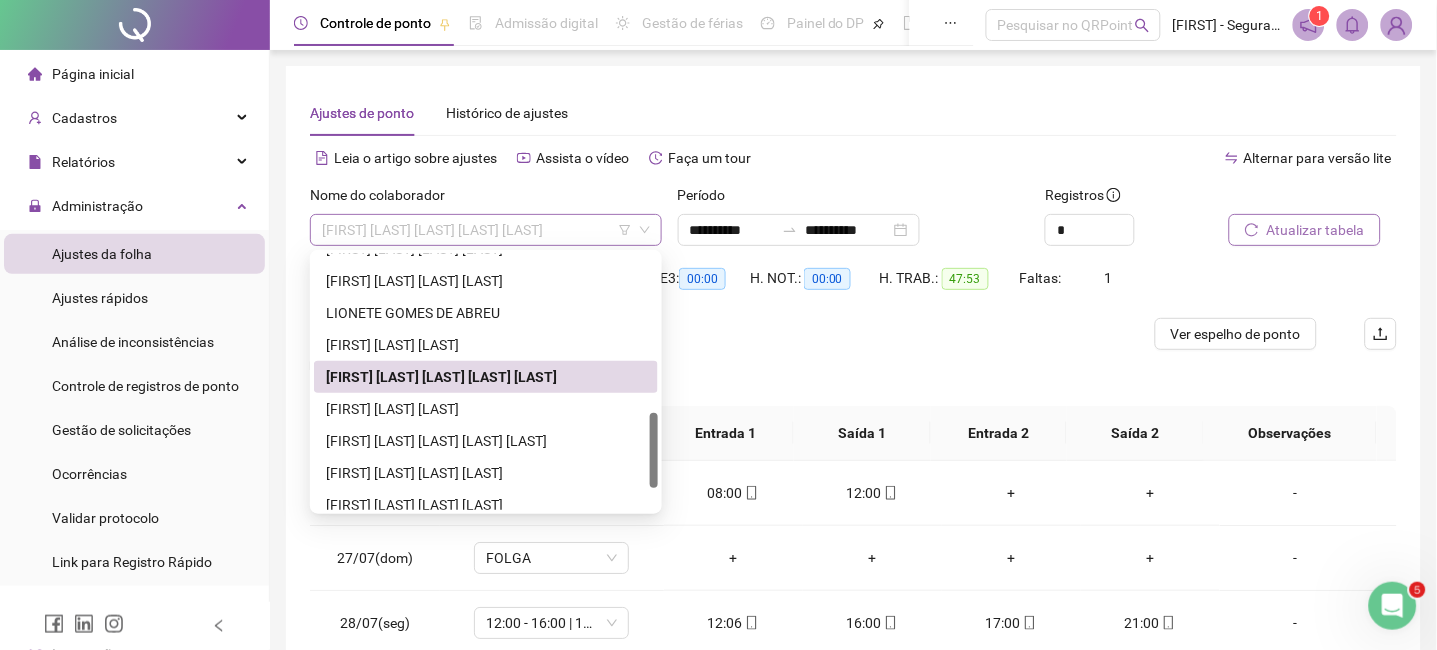 click on "[FIRST] [LAST] [LAST] [LAST] [LAST]" at bounding box center [486, 230] 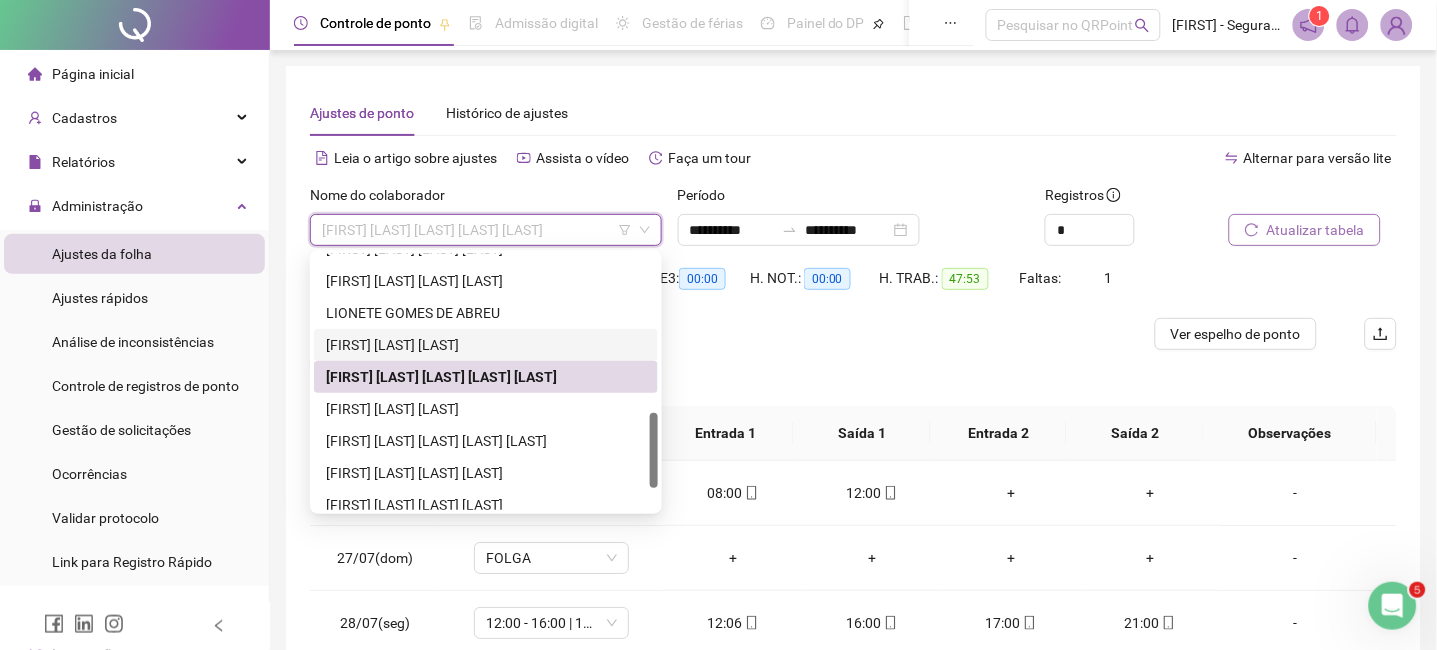 drag, startPoint x: 552, startPoint y: 346, endPoint x: 808, endPoint y: 341, distance: 256.04883 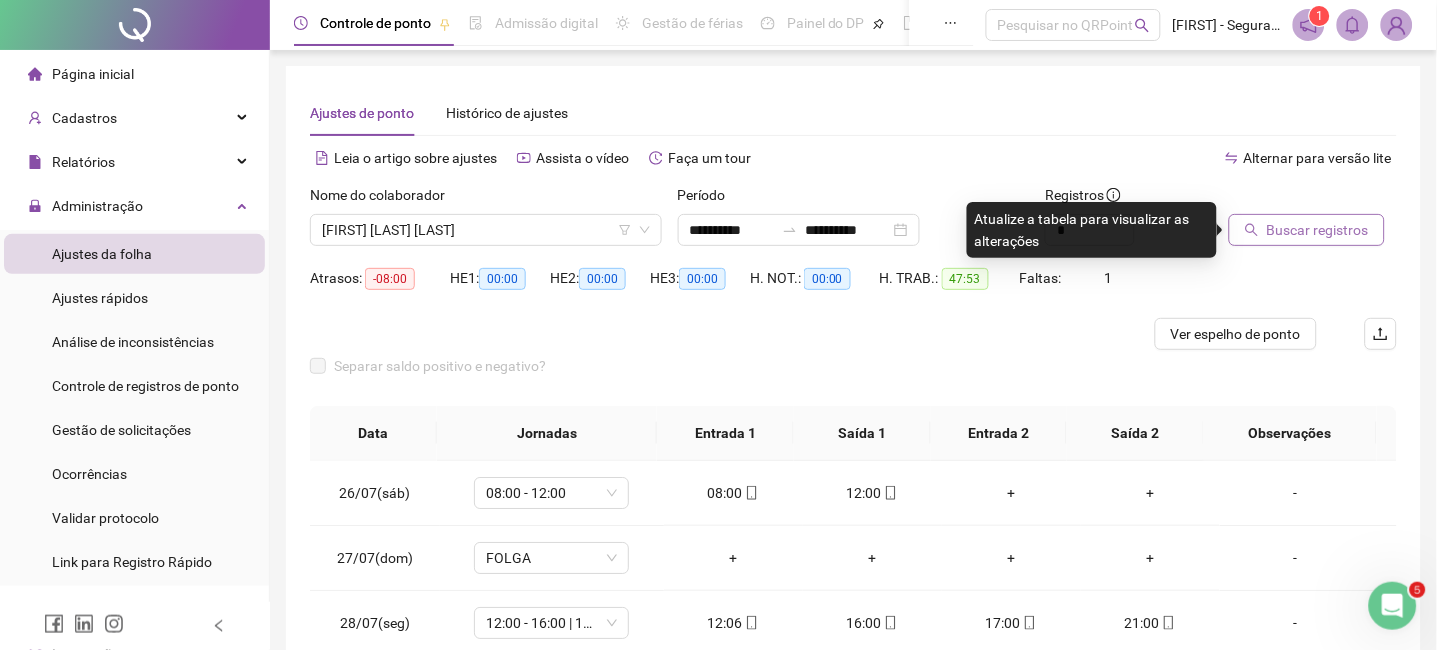click on "Buscar registros" at bounding box center (1318, 230) 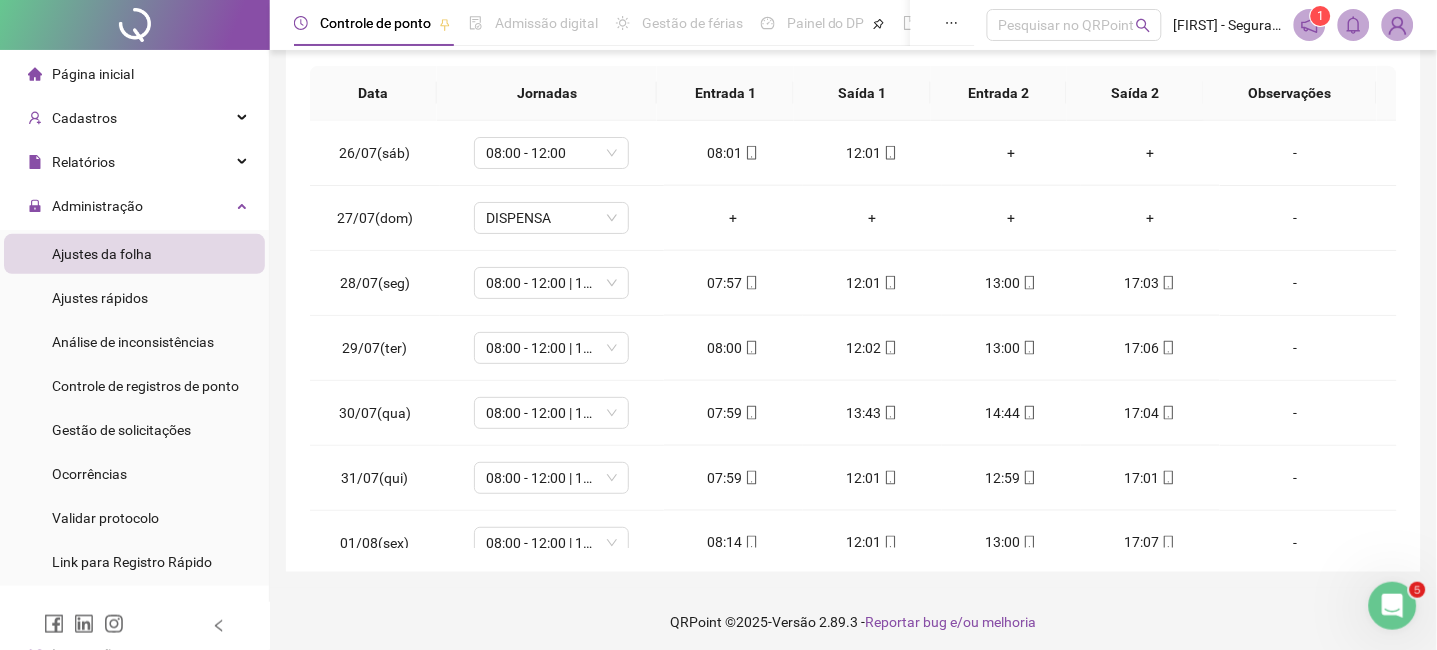 scroll, scrollTop: 347, scrollLeft: 0, axis: vertical 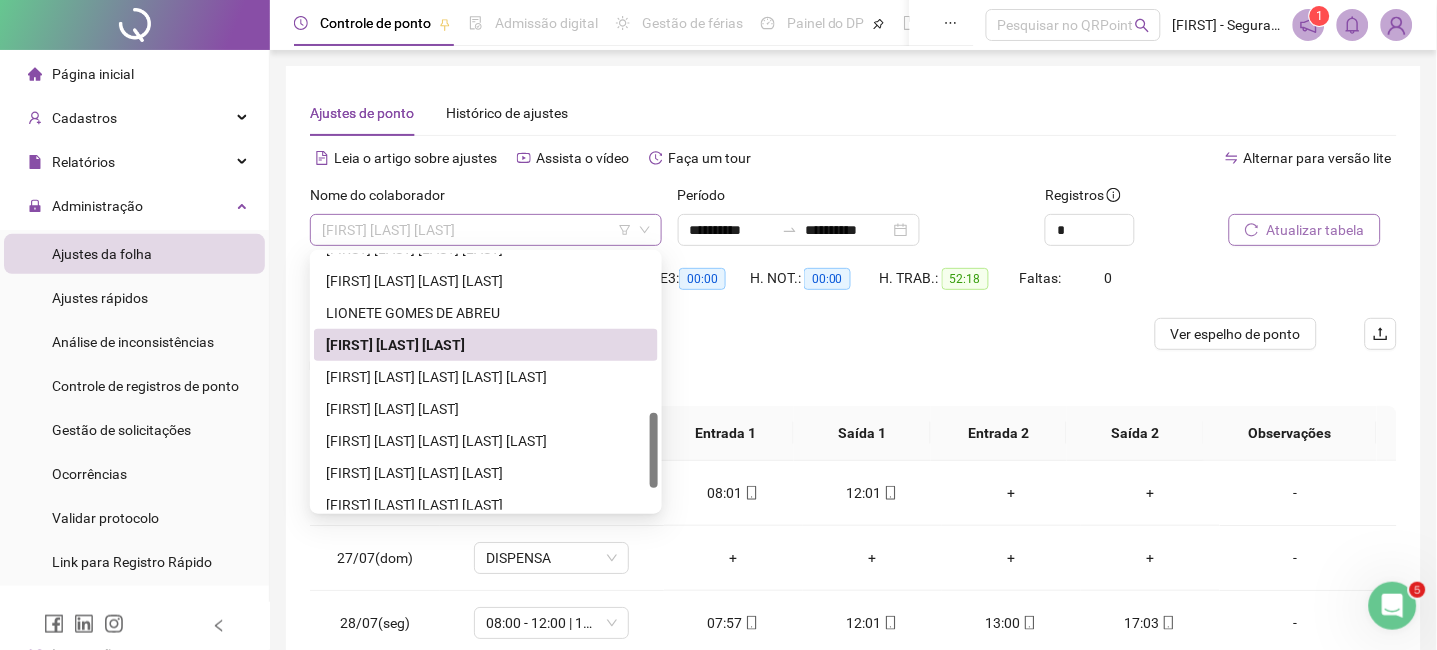click on "[FIRST] [LAST] [LAST]" at bounding box center [486, 230] 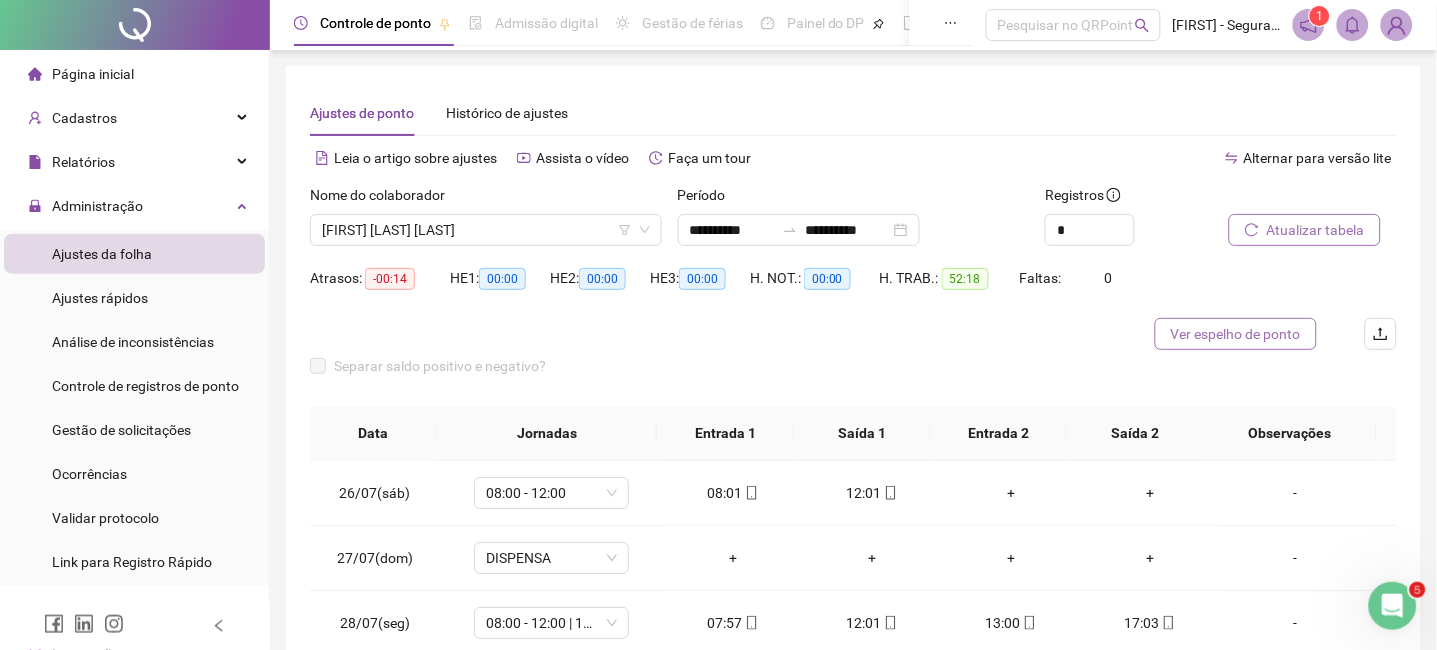 click on "Ver espelho de ponto" at bounding box center [1236, 334] 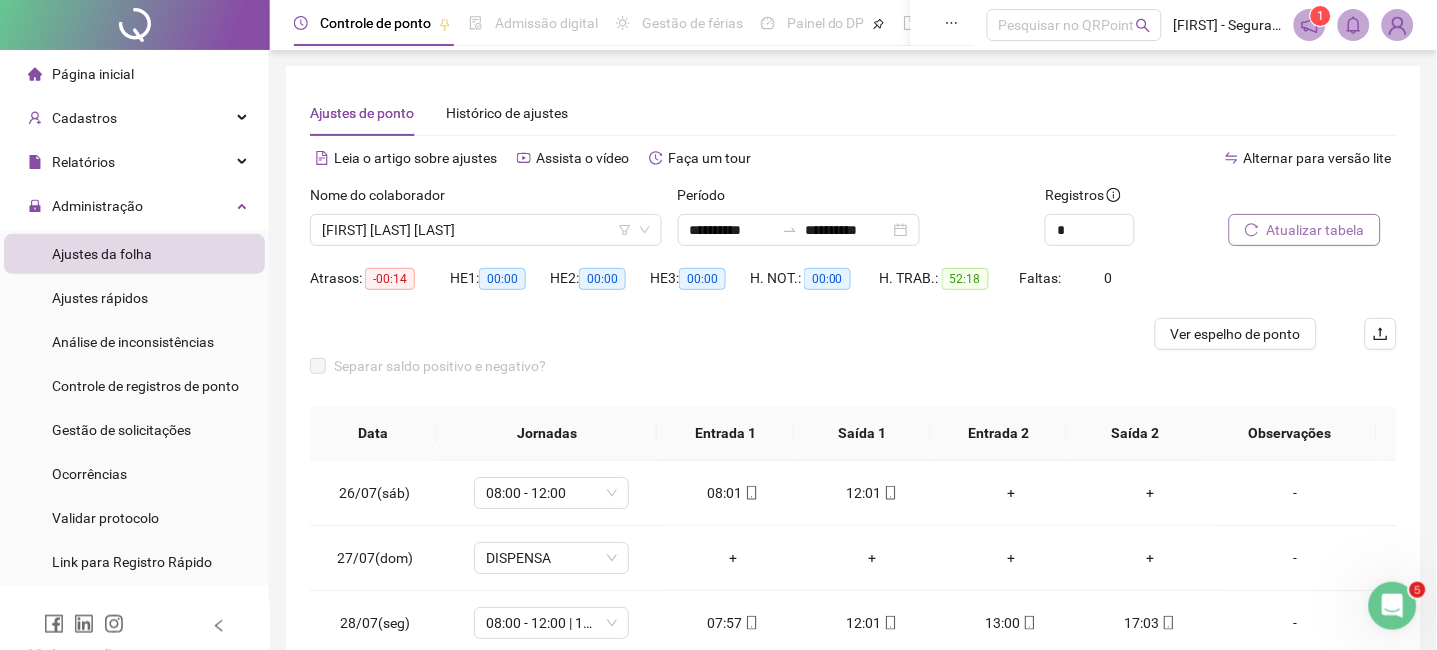 scroll, scrollTop: 347, scrollLeft: 0, axis: vertical 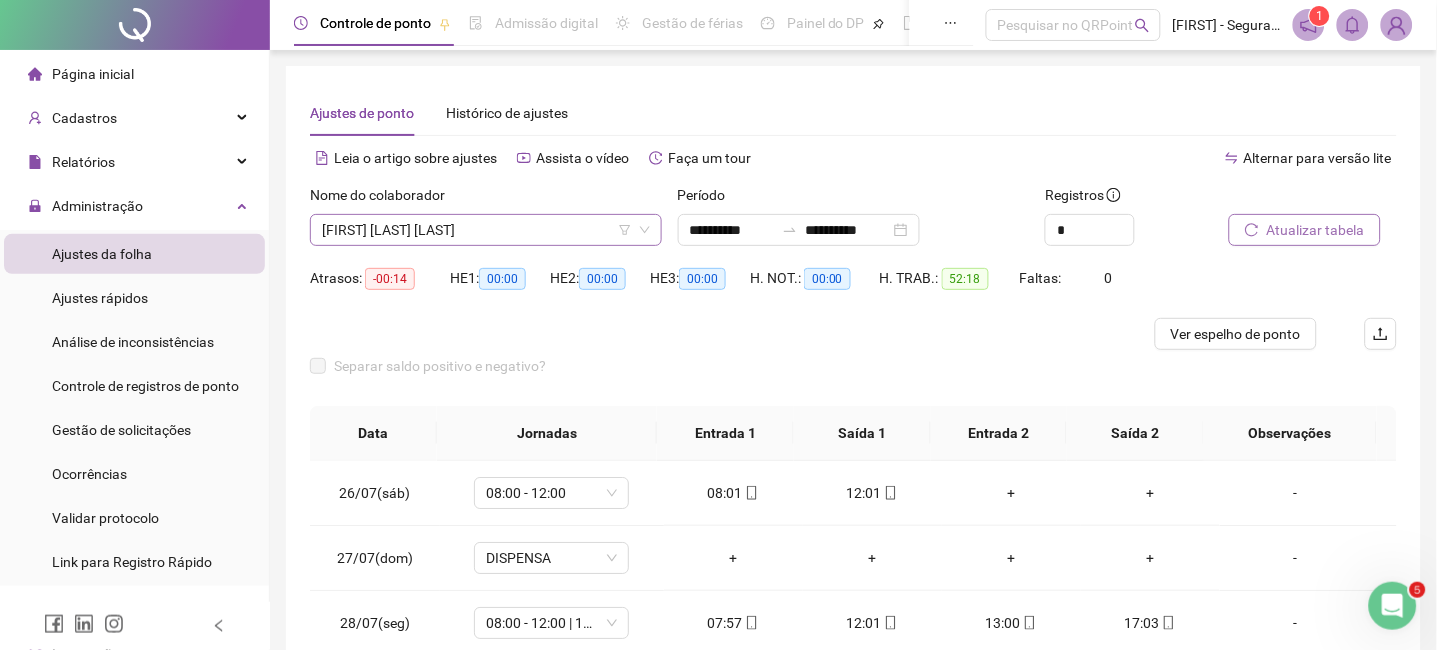 click on "[FIRST] [LAST] [LAST]" at bounding box center [486, 230] 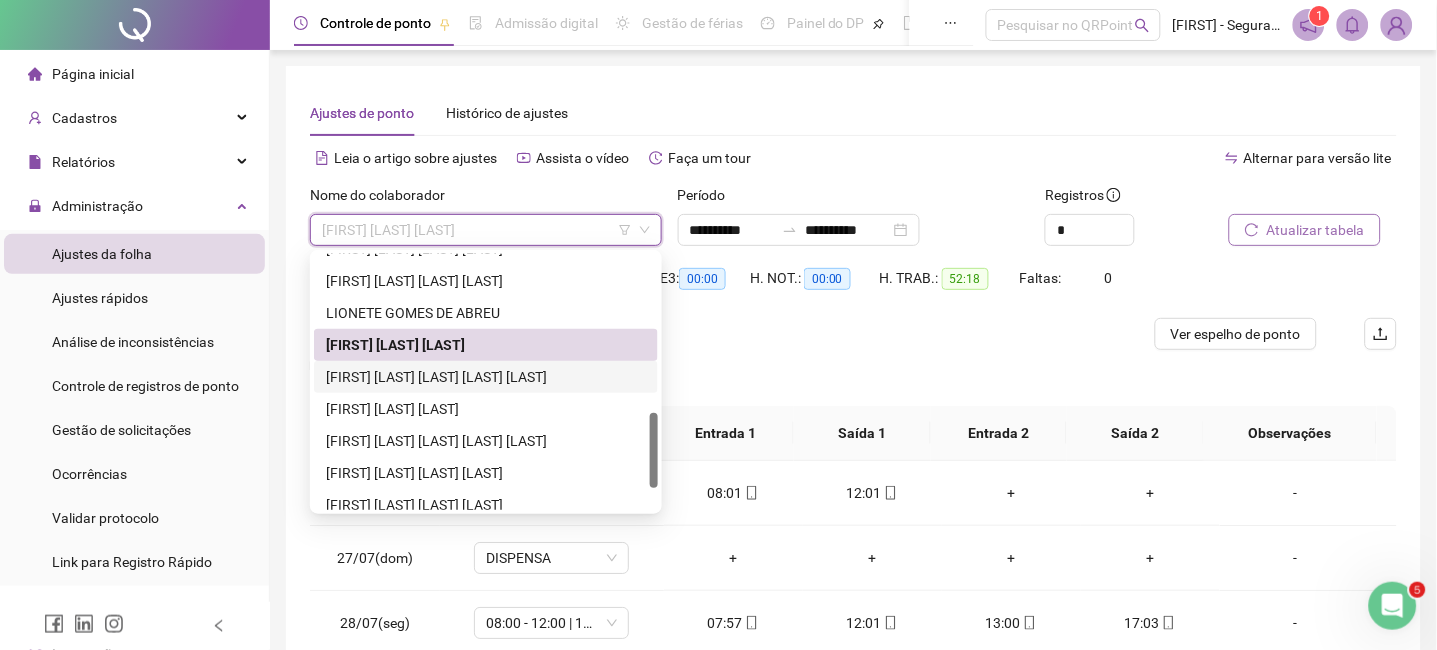 click on "[FIRST] [LAST] [LAST] [LAST] [LAST]" at bounding box center [486, 377] 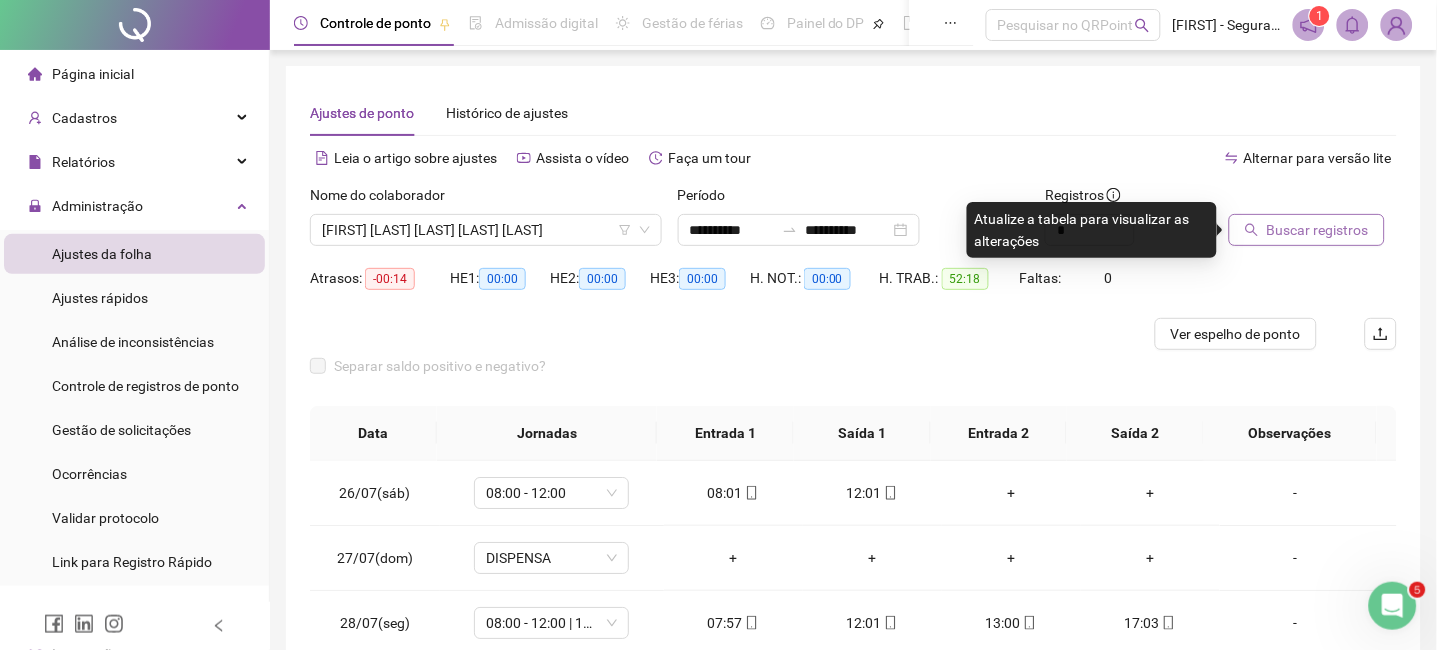 click on "Buscar registros" at bounding box center (1307, 230) 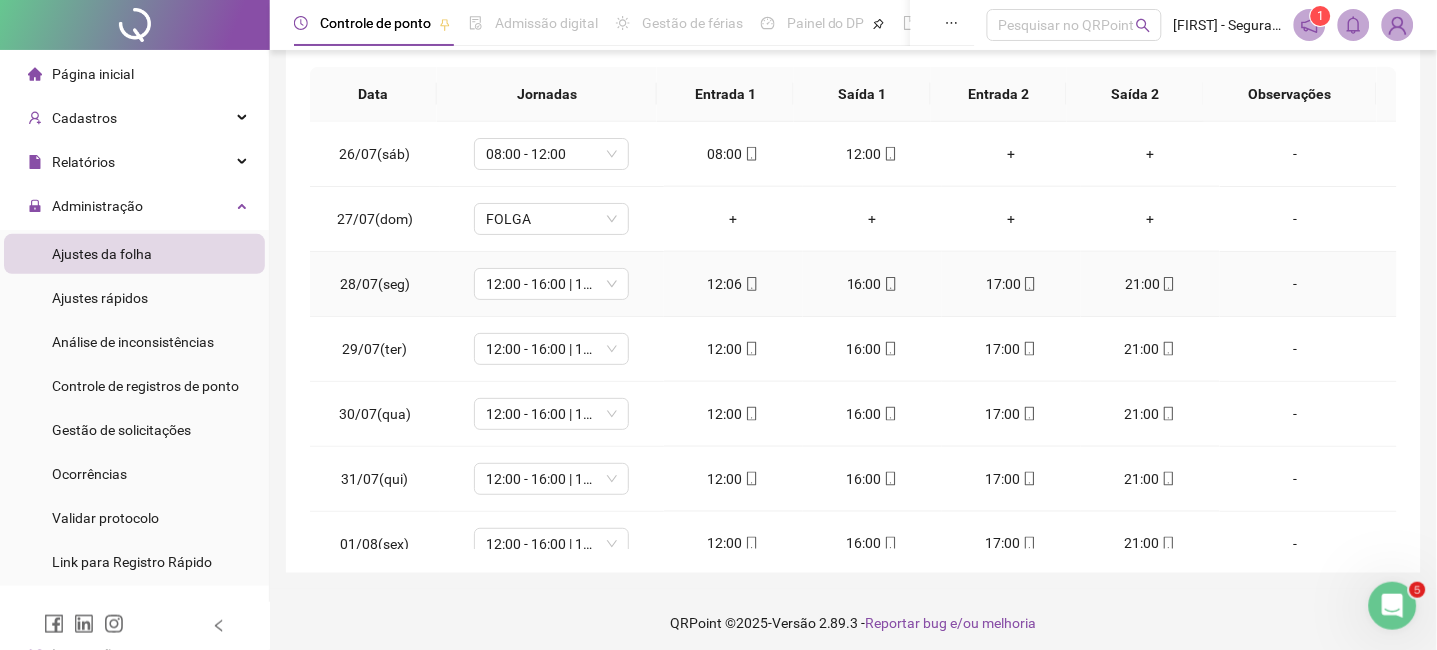 scroll, scrollTop: 347, scrollLeft: 0, axis: vertical 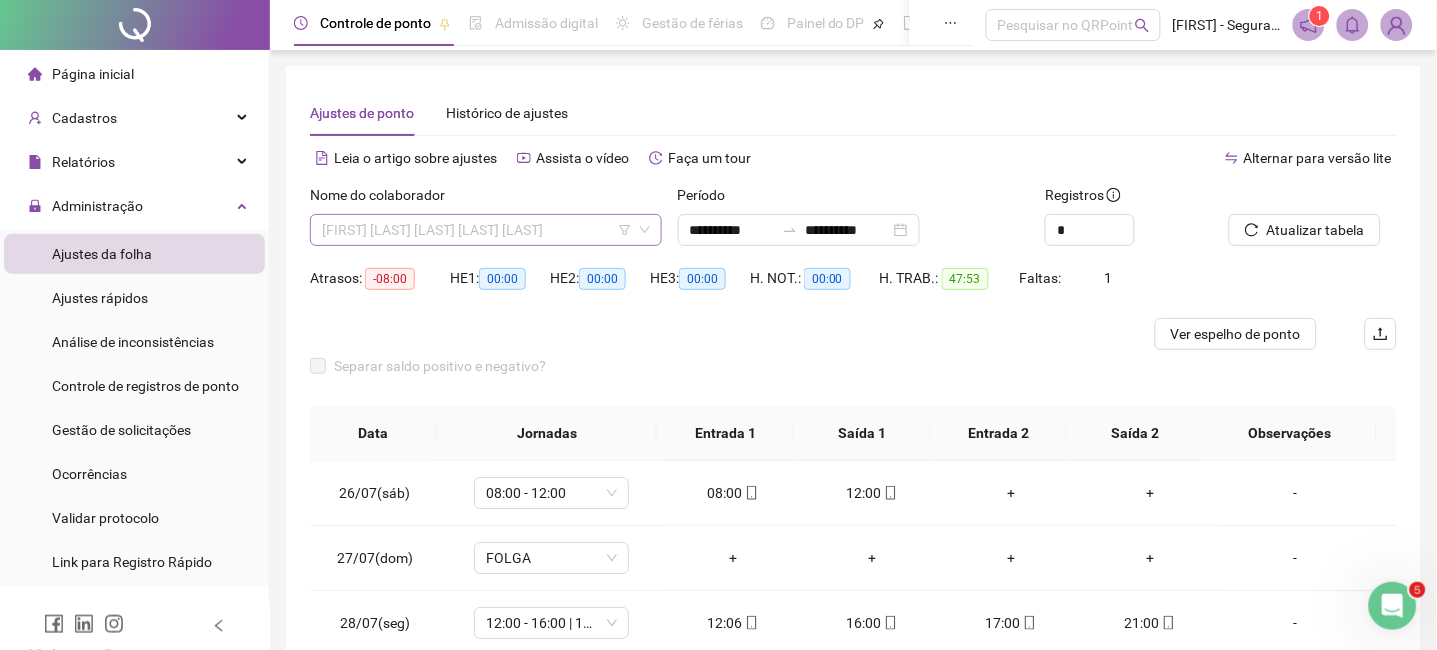 click on "[FIRST] [LAST] [LAST] [LAST] [LAST]" at bounding box center (486, 230) 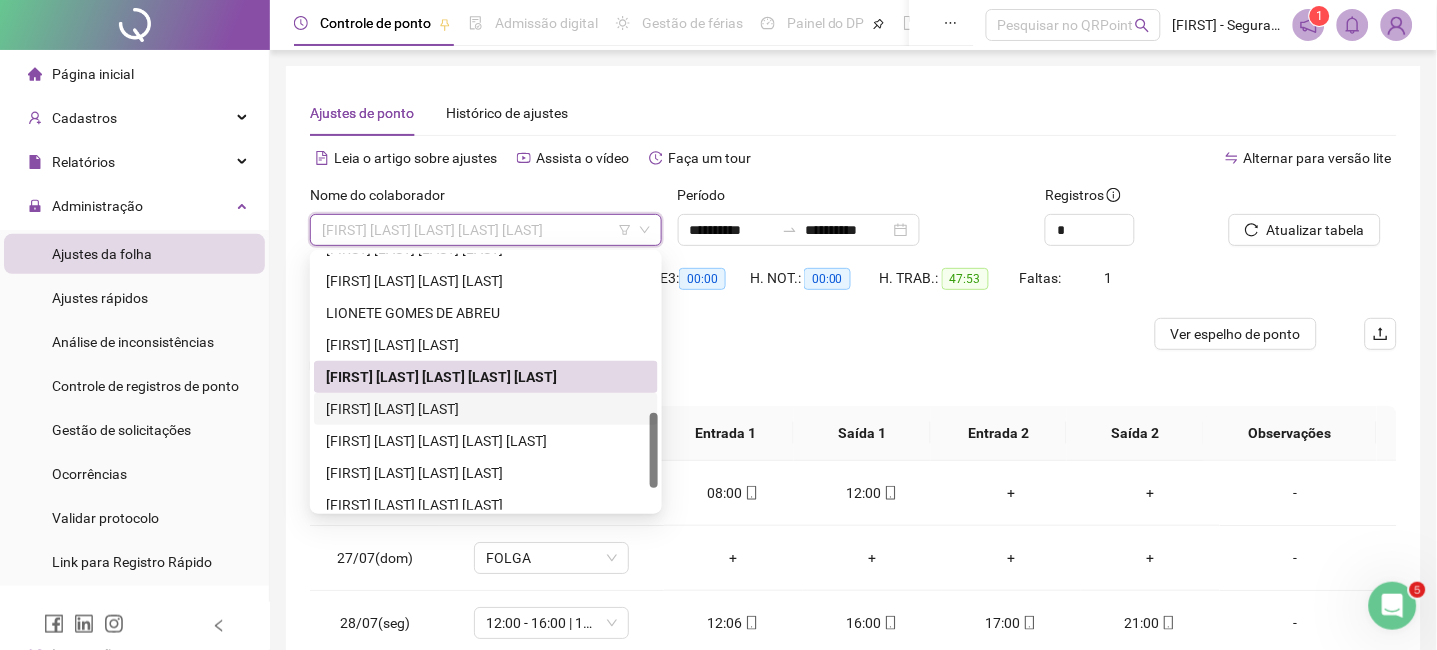 click on "[FIRST] [LAST] [LAST]" at bounding box center [486, 409] 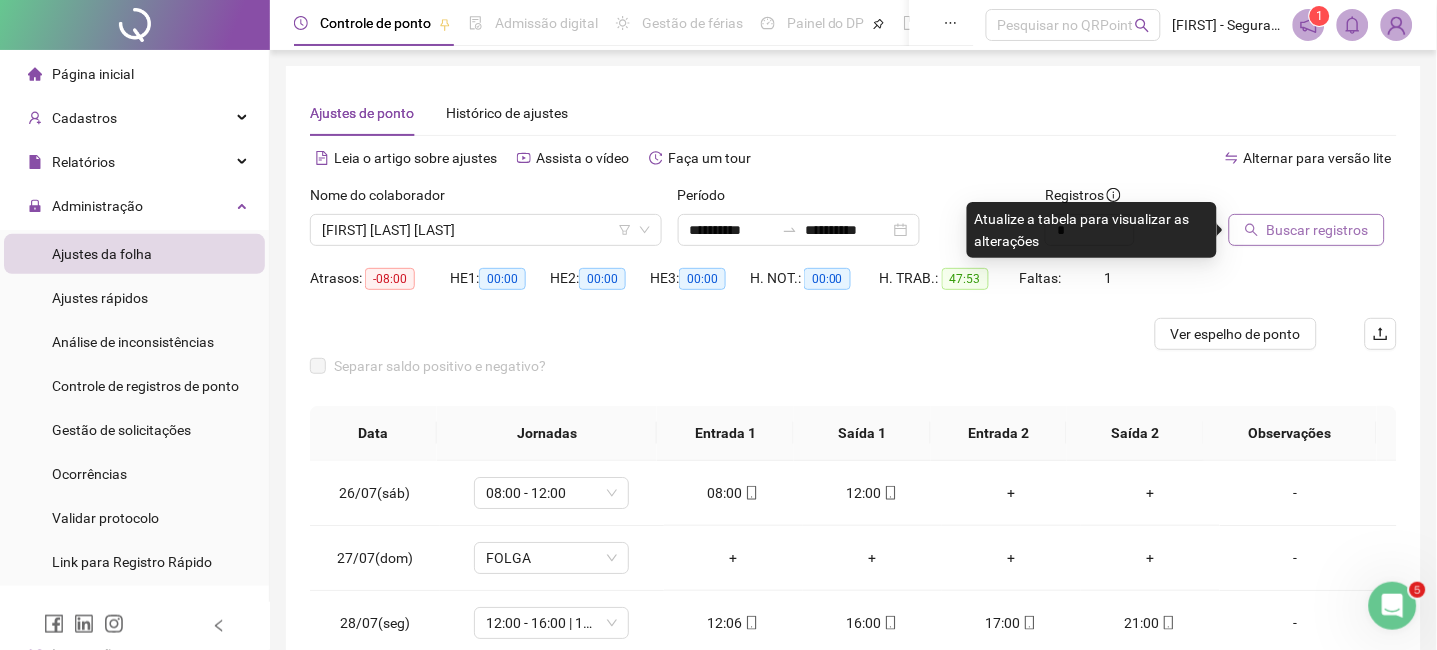 click on "Buscar registros" at bounding box center (1307, 230) 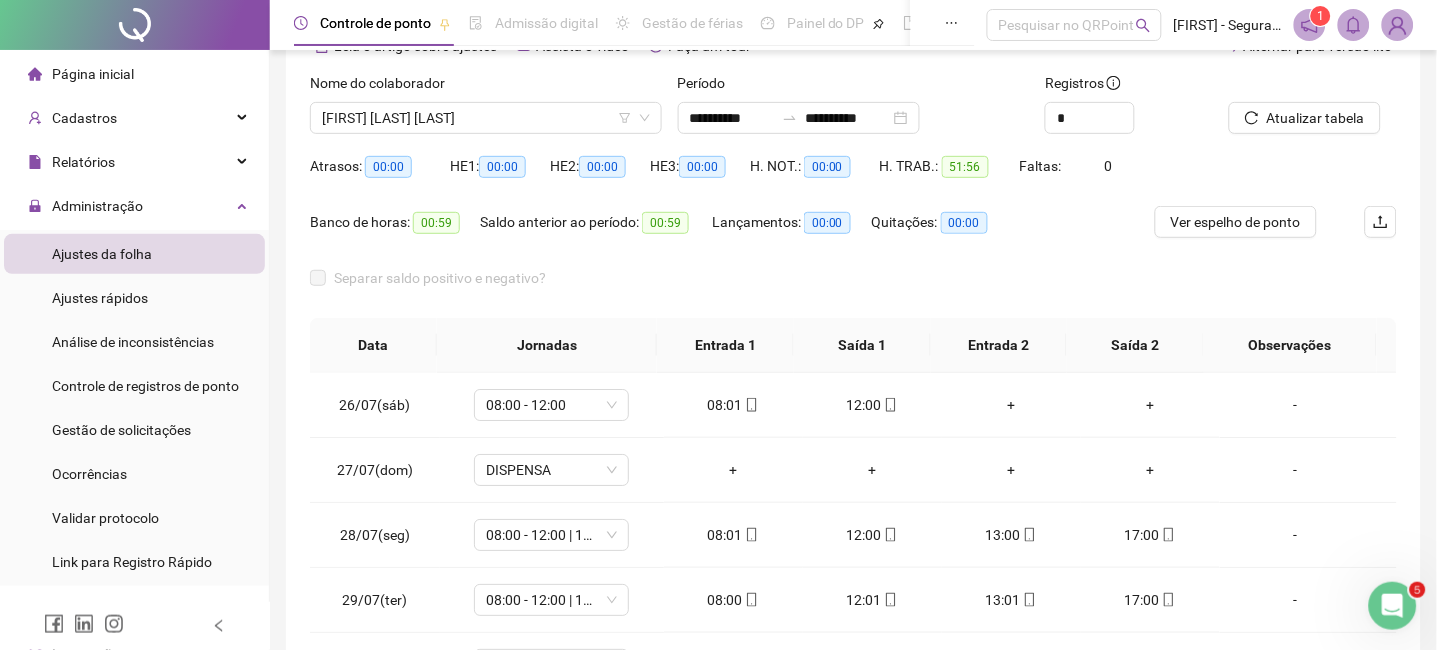 scroll, scrollTop: 371, scrollLeft: 0, axis: vertical 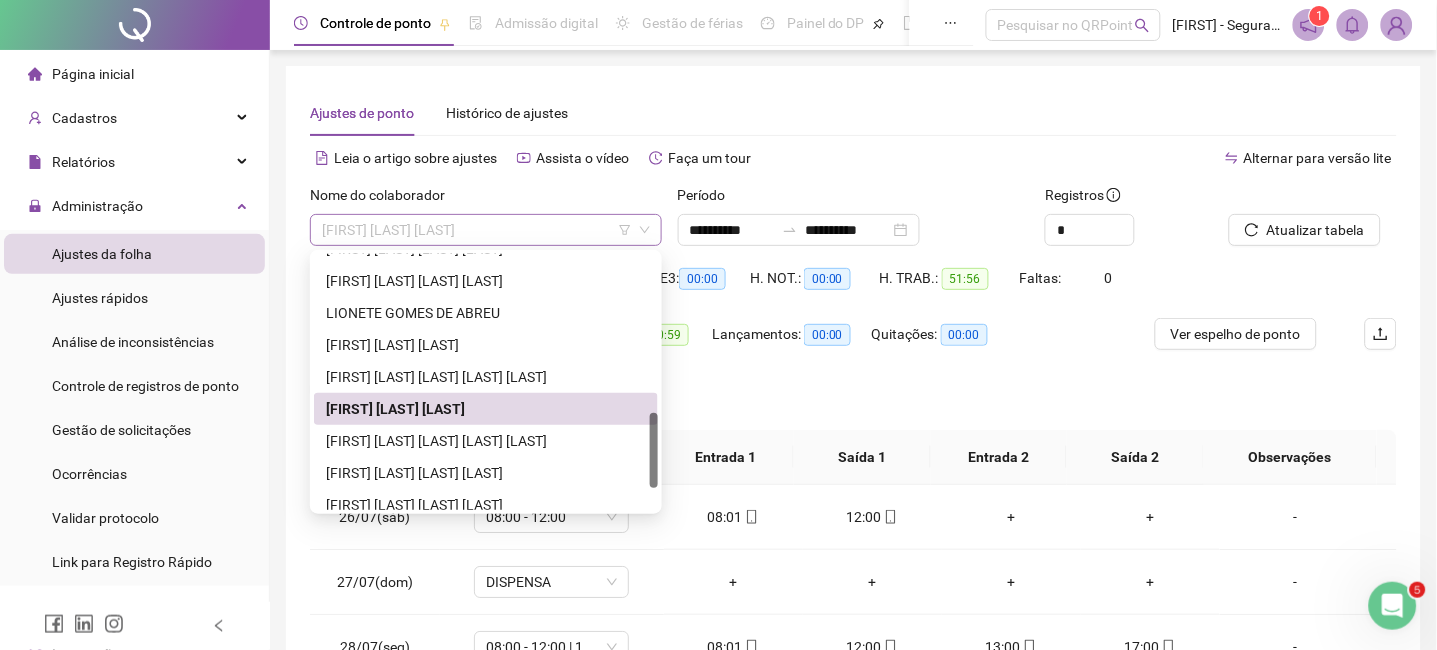 click on "[FIRST] [LAST] [LAST]" at bounding box center (486, 230) 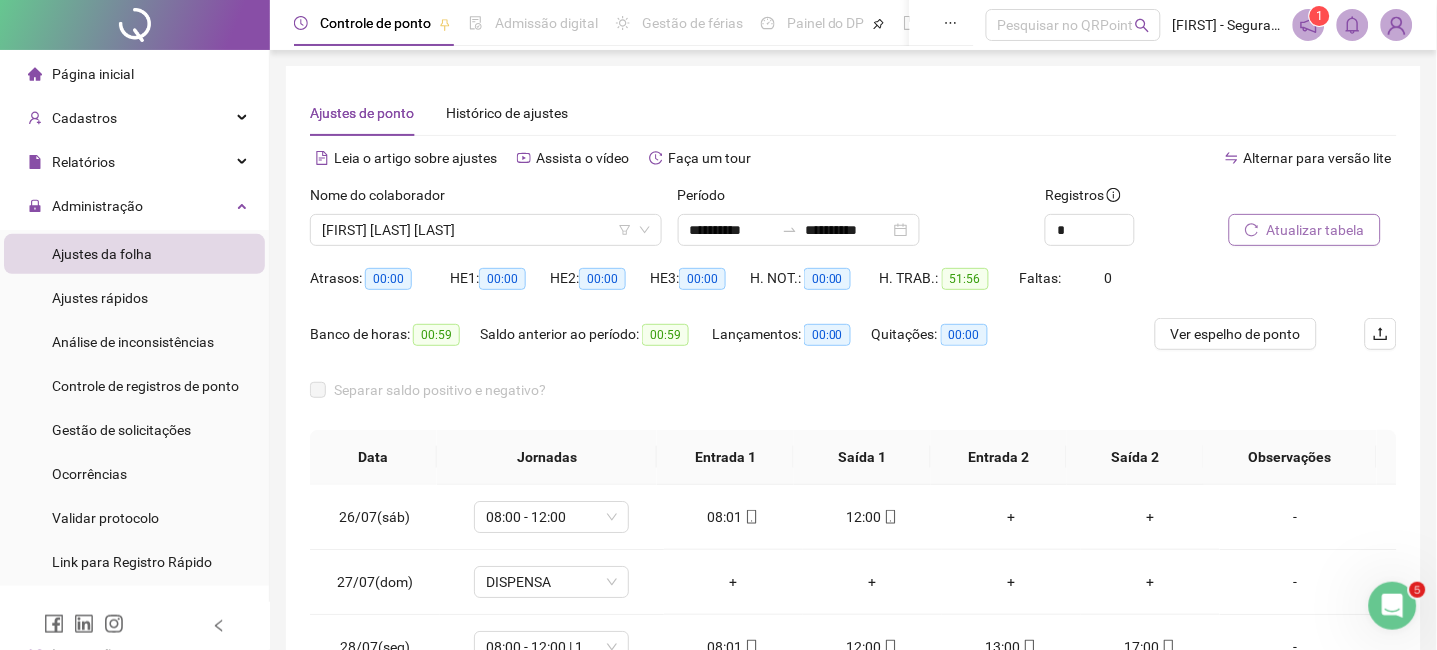 click on "Atualizar tabela" at bounding box center (1316, 230) 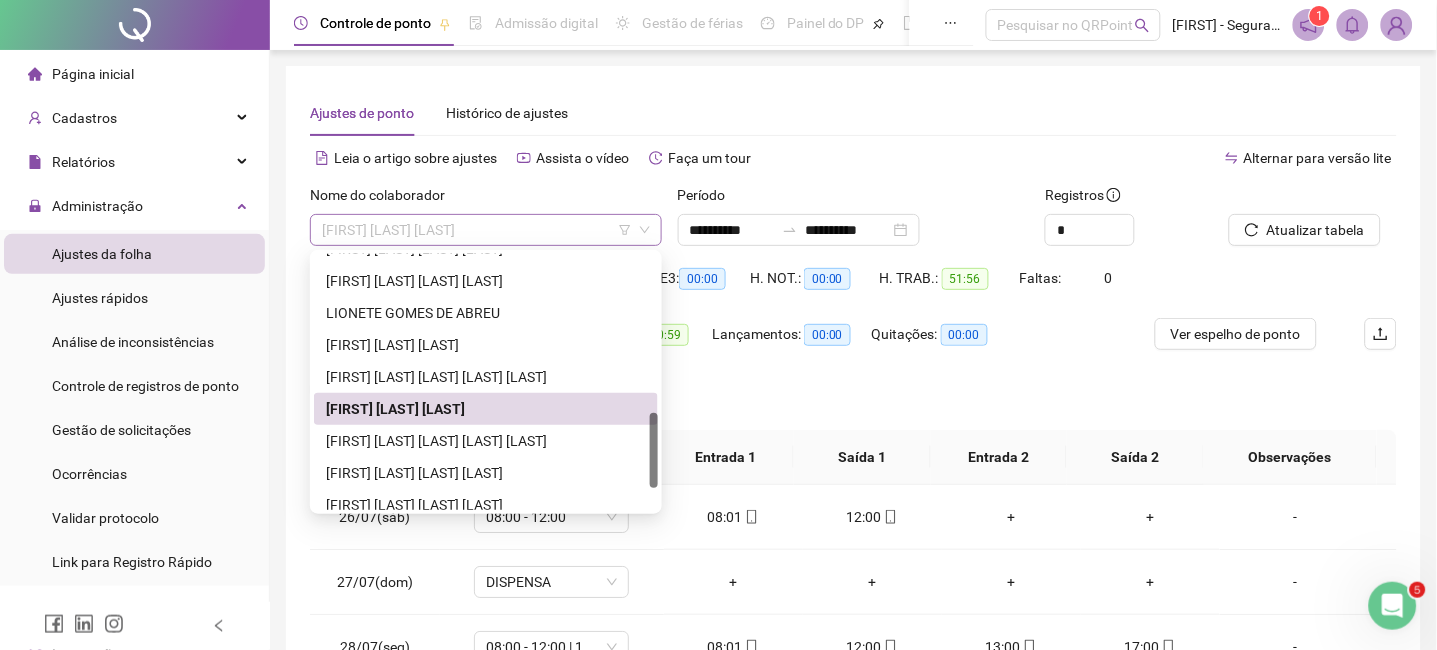 click on "[FIRST] [LAST] [LAST]" at bounding box center (486, 230) 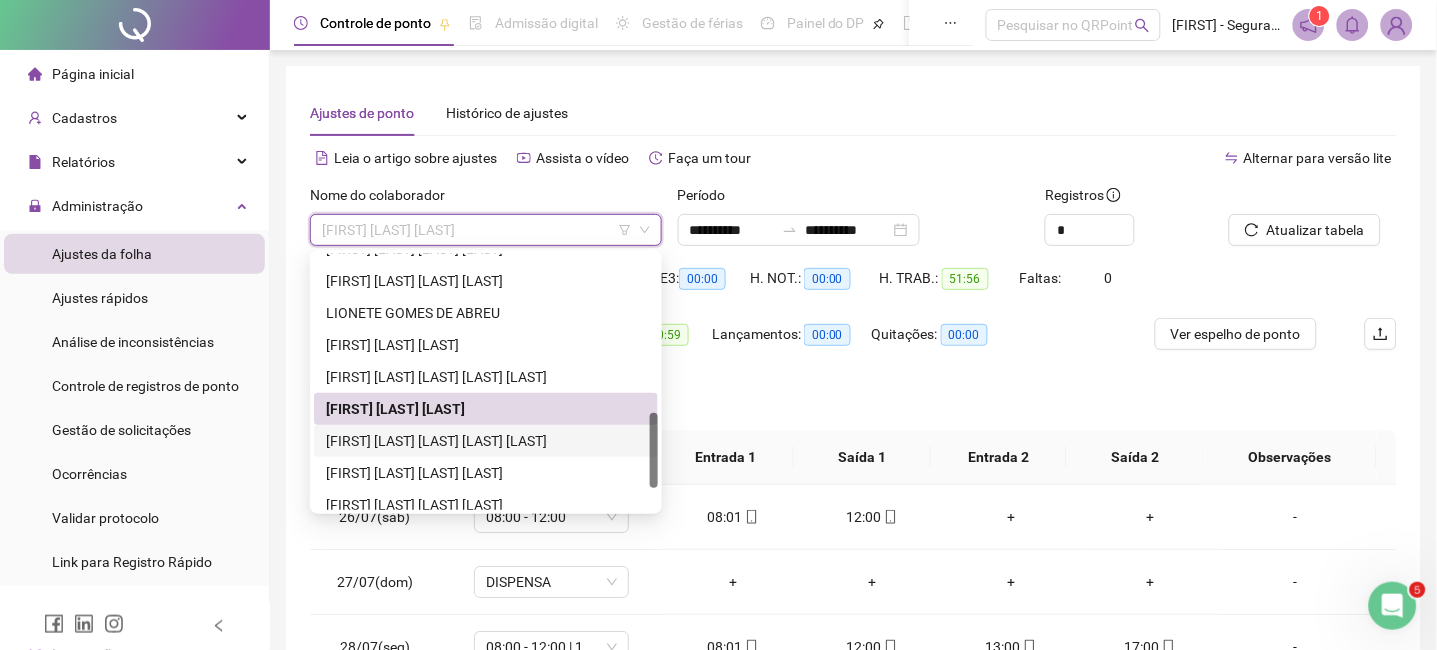 click on "[FIRST] [LAST] [LAST] [LAST] [LAST]" at bounding box center [486, 441] 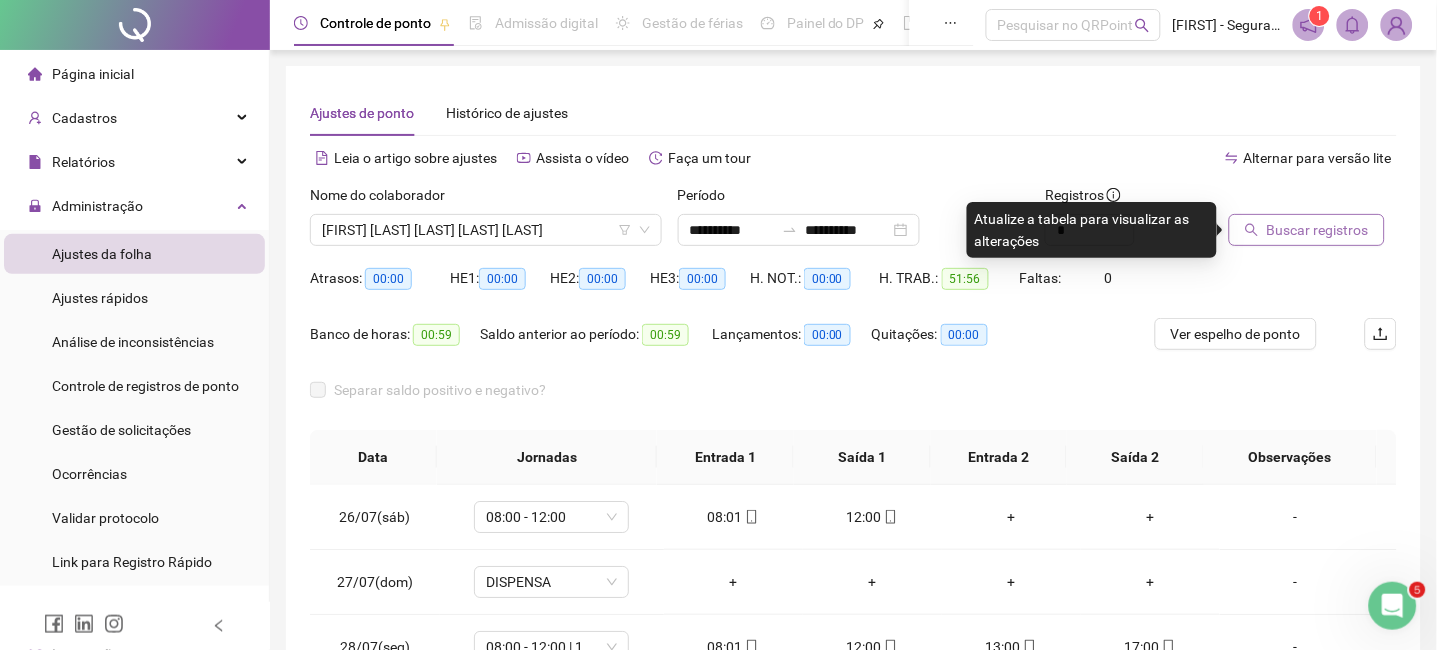 click on "Buscar registros" at bounding box center [1318, 230] 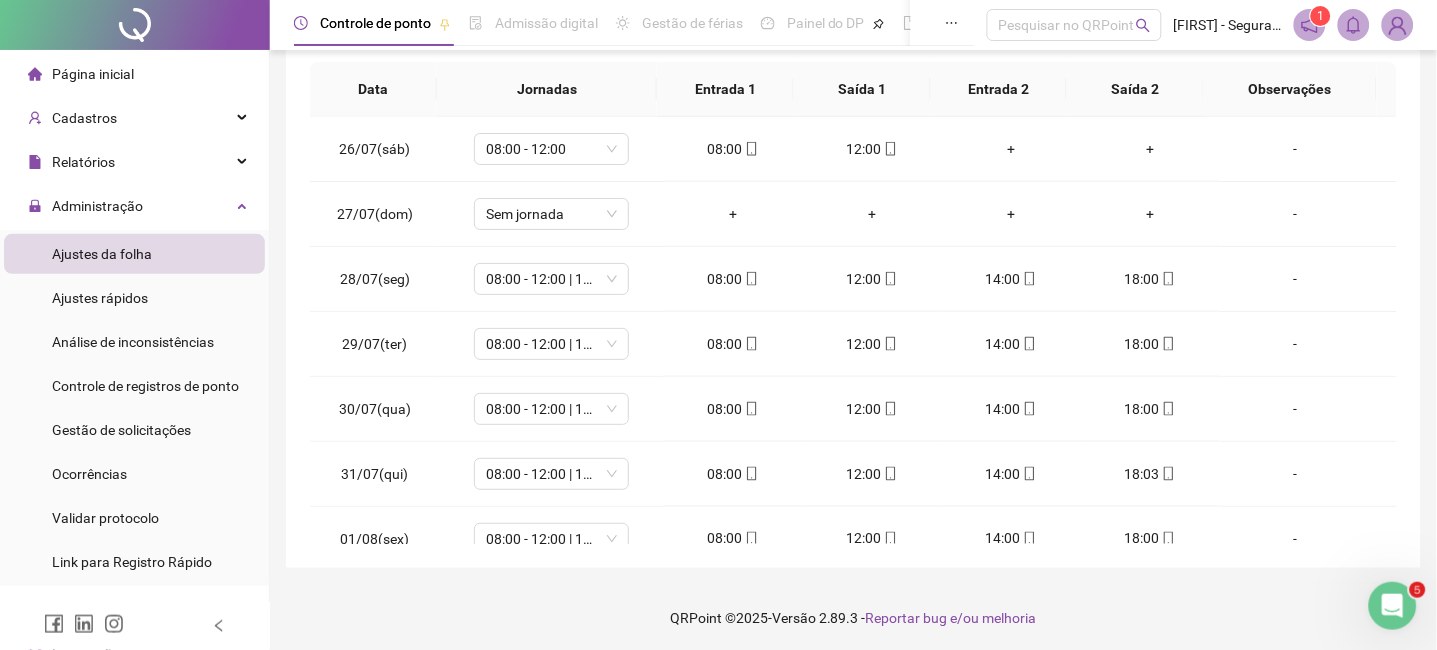 scroll, scrollTop: 347, scrollLeft: 0, axis: vertical 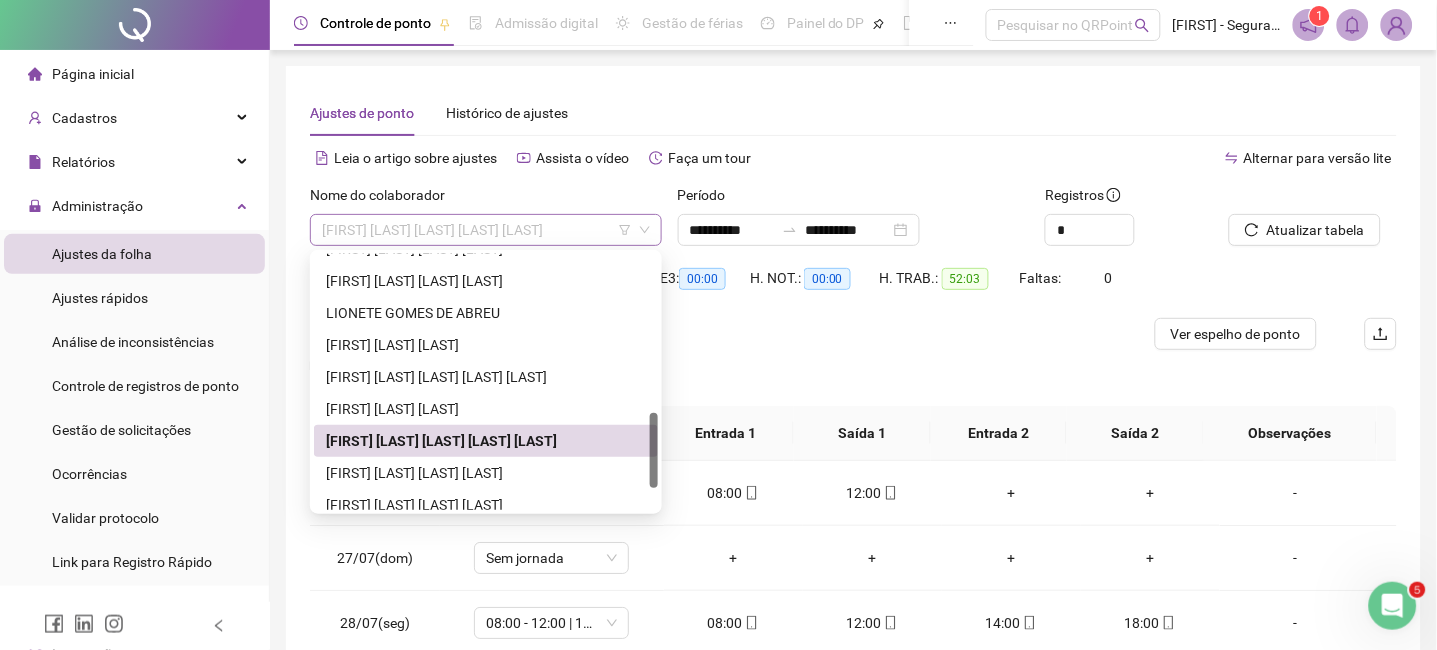 click on "[FIRST] [LAST] [LAST] [LAST] [LAST]" at bounding box center [486, 230] 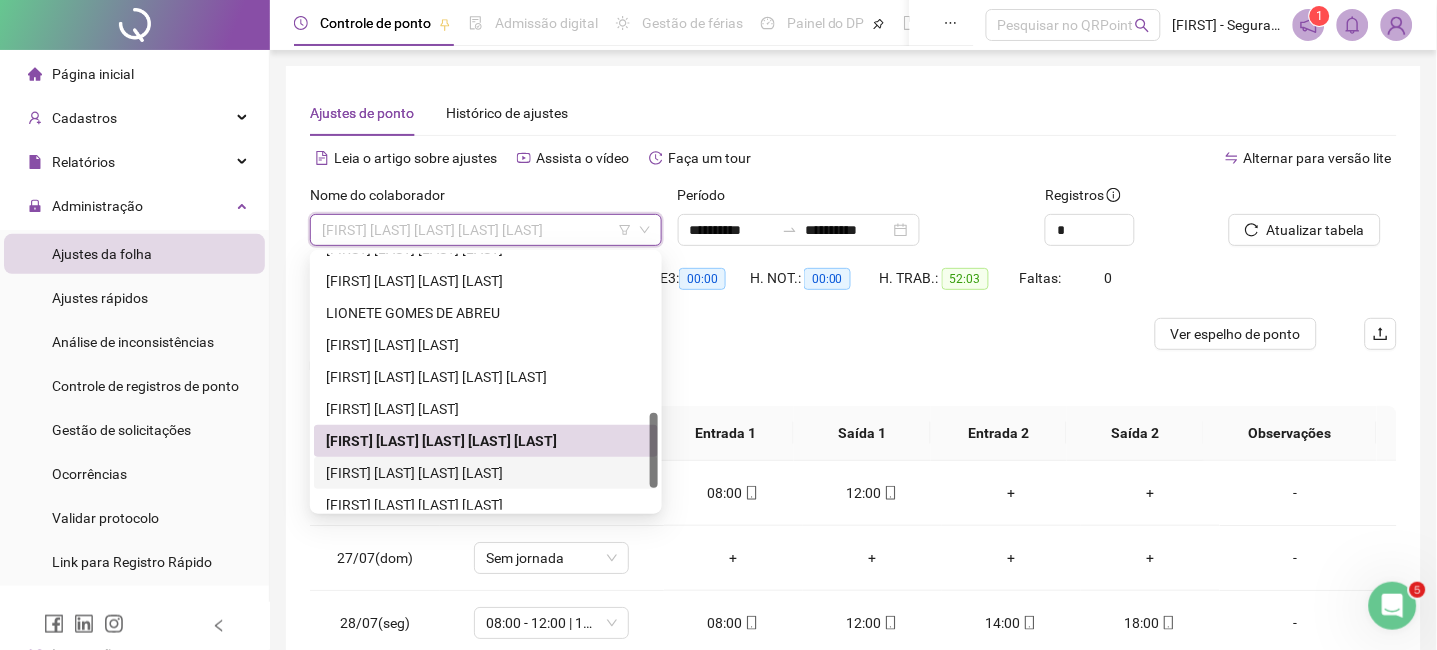 click on "[FIRST] [LAST] [LAST] [LAST]" at bounding box center (486, 473) 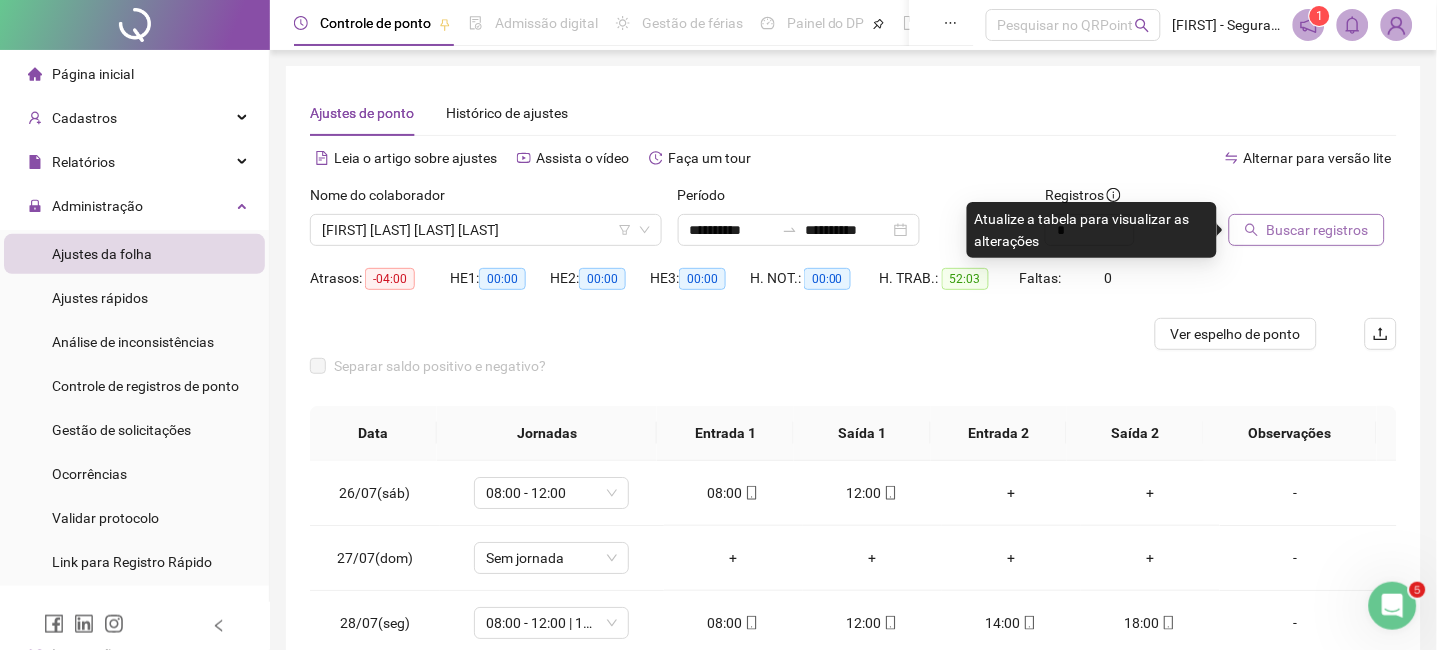 click on "Buscar registros" at bounding box center (1318, 230) 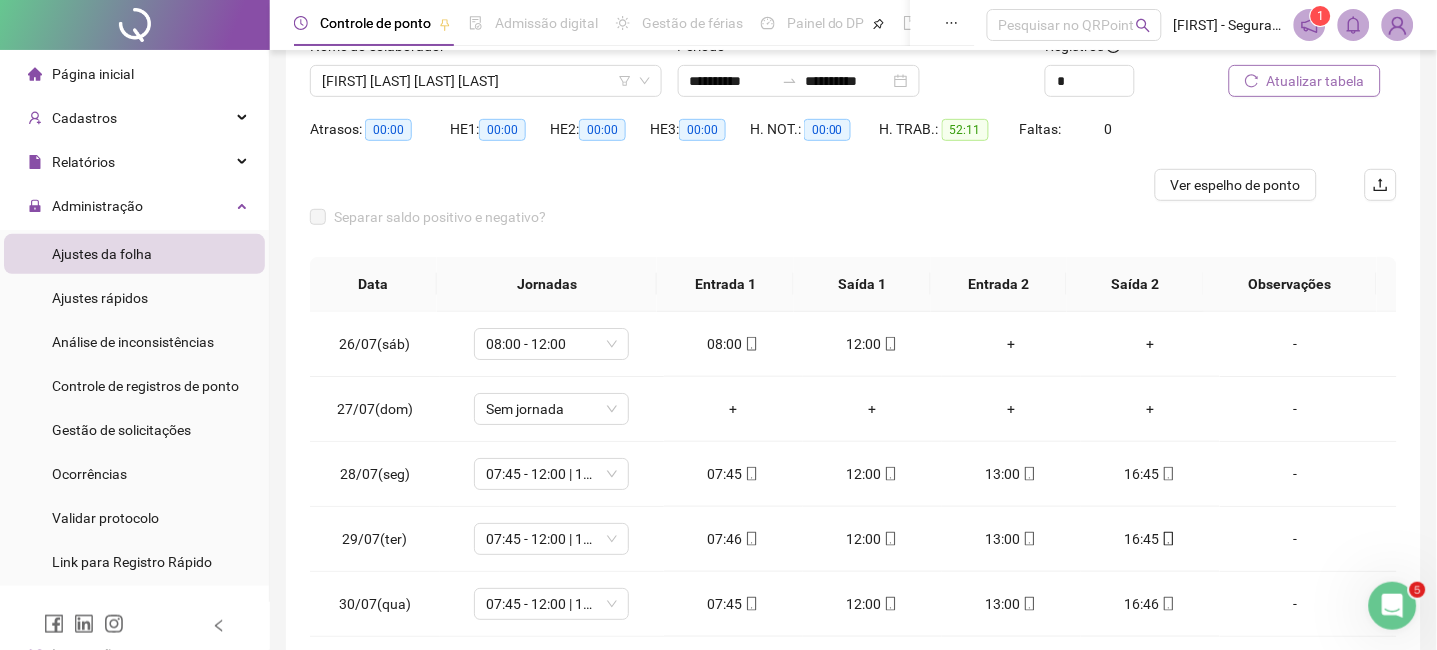 scroll, scrollTop: 347, scrollLeft: 0, axis: vertical 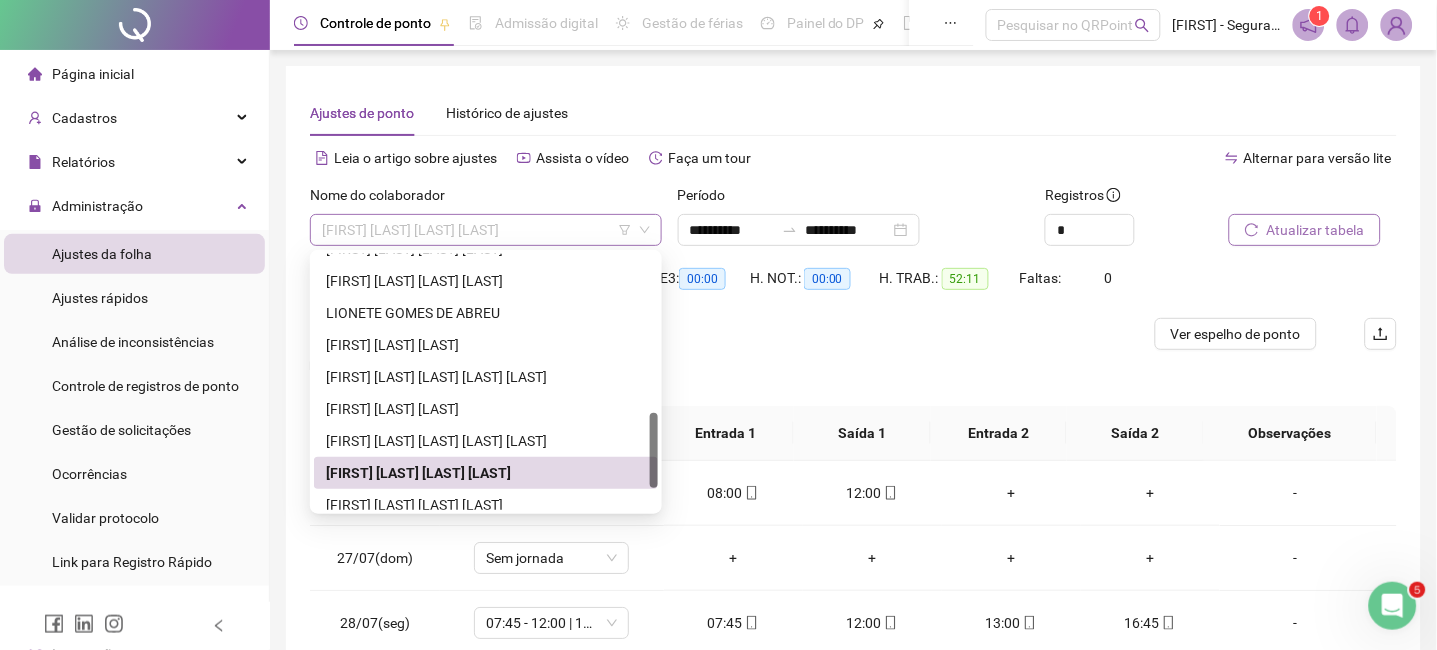 click on "[FIRST] [LAST] [LAST] [LAST]" at bounding box center (486, 230) 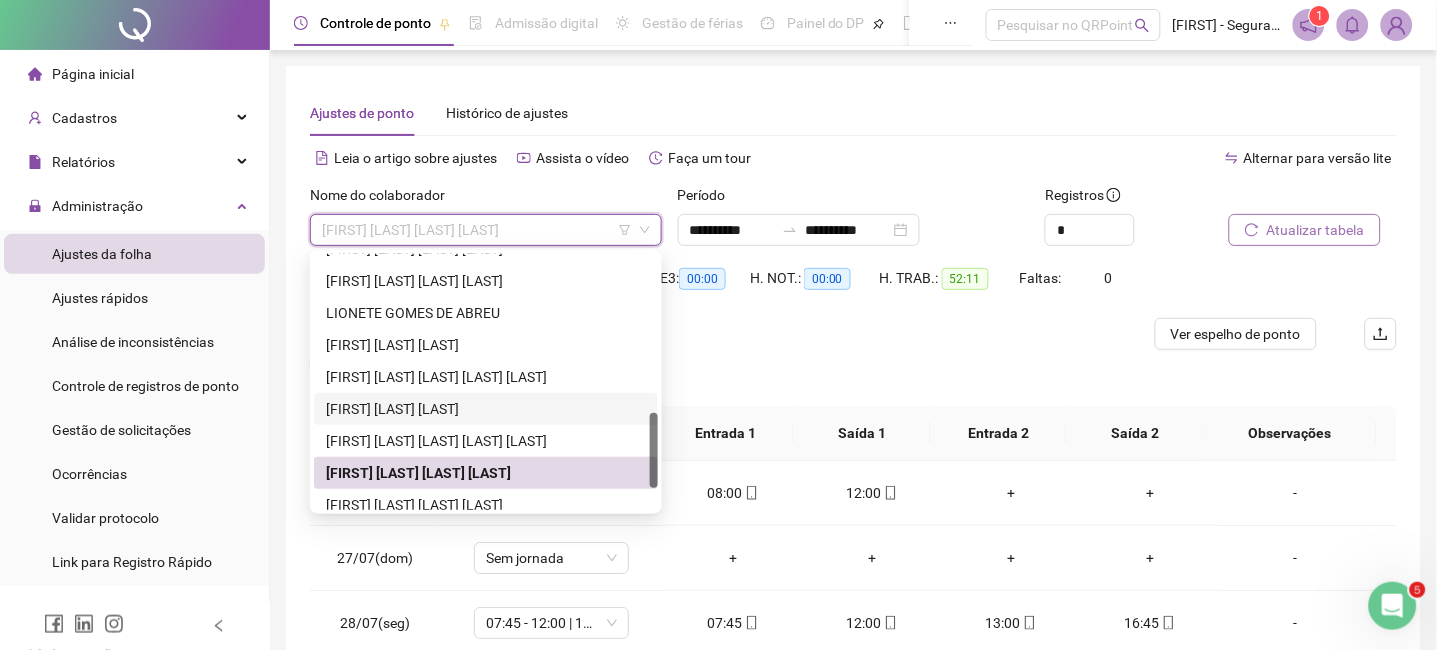 scroll, scrollTop: 608, scrollLeft: 0, axis: vertical 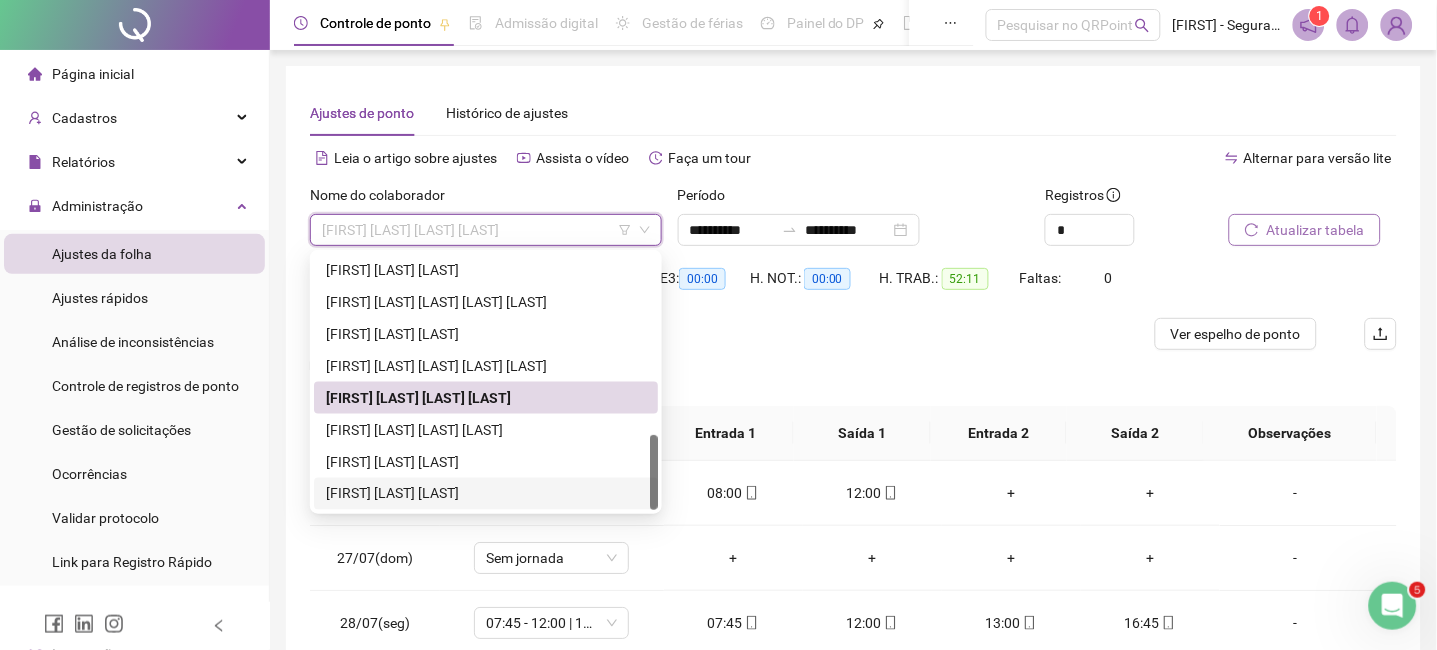 click on "[FIRST] [LAST] [LAST]" at bounding box center [486, 494] 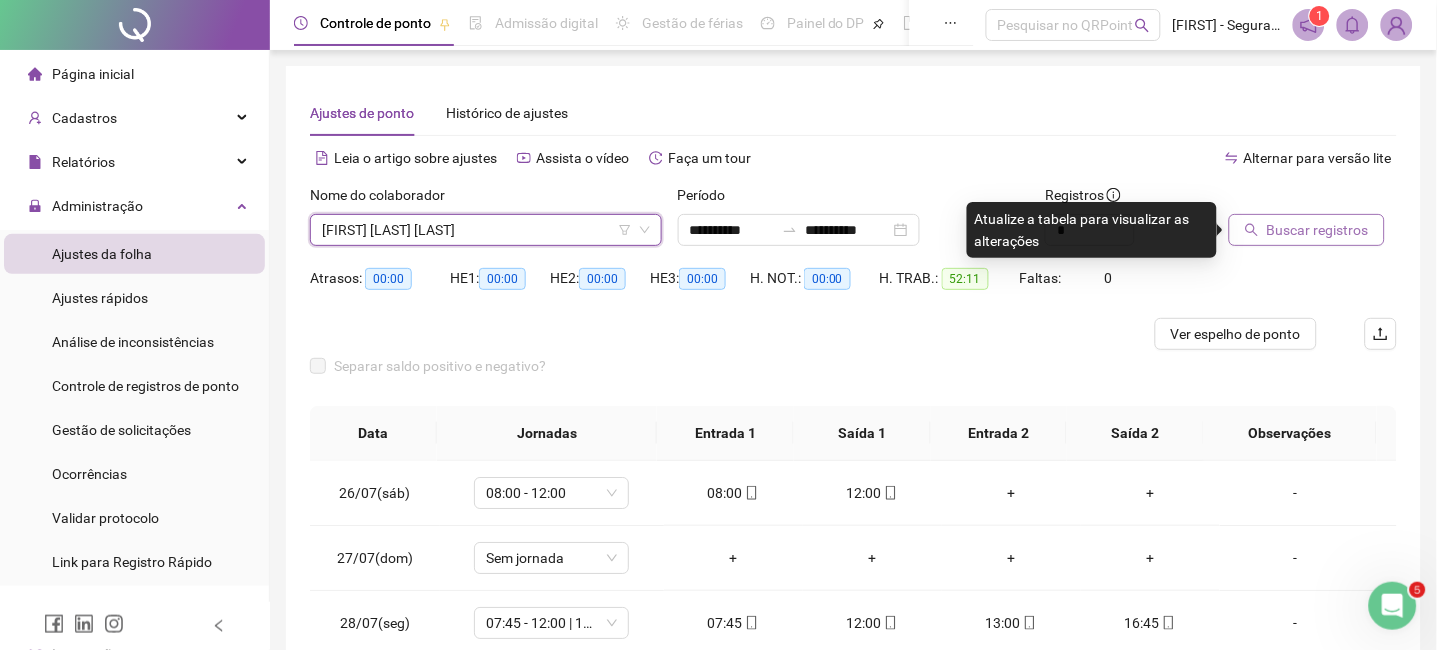 click on "Buscar registros" at bounding box center [1318, 230] 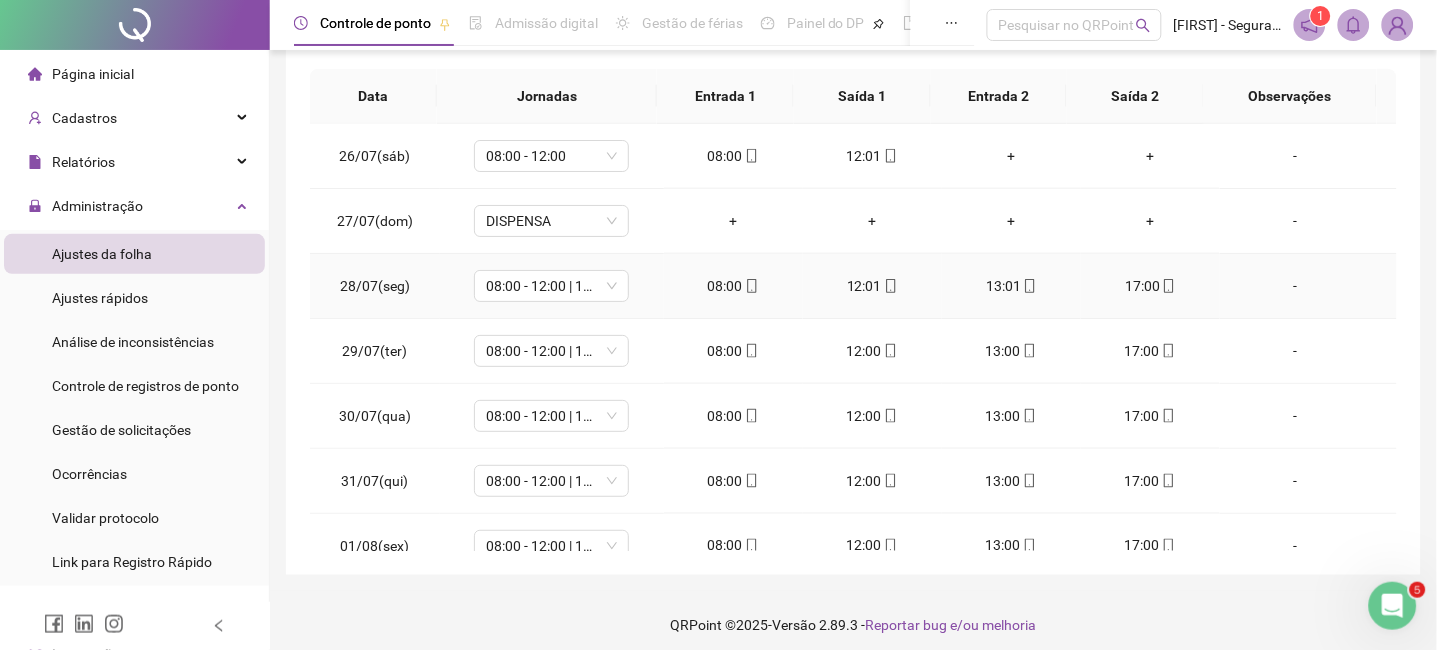 scroll, scrollTop: 347, scrollLeft: 0, axis: vertical 